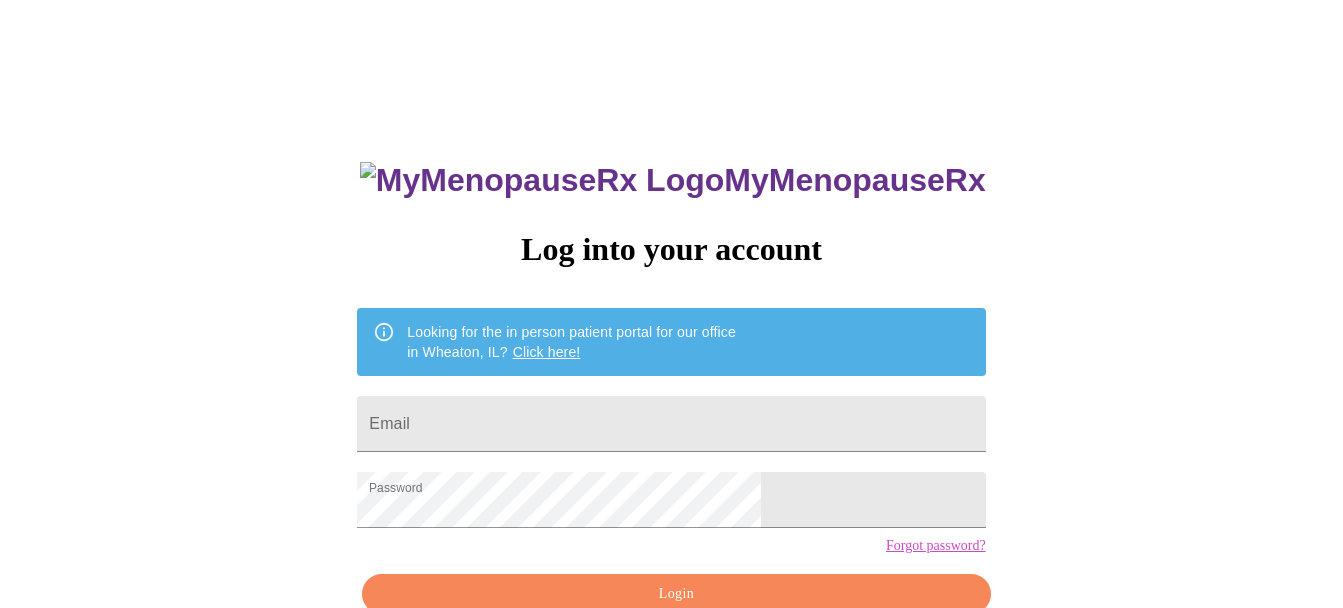 scroll, scrollTop: 0, scrollLeft: 0, axis: both 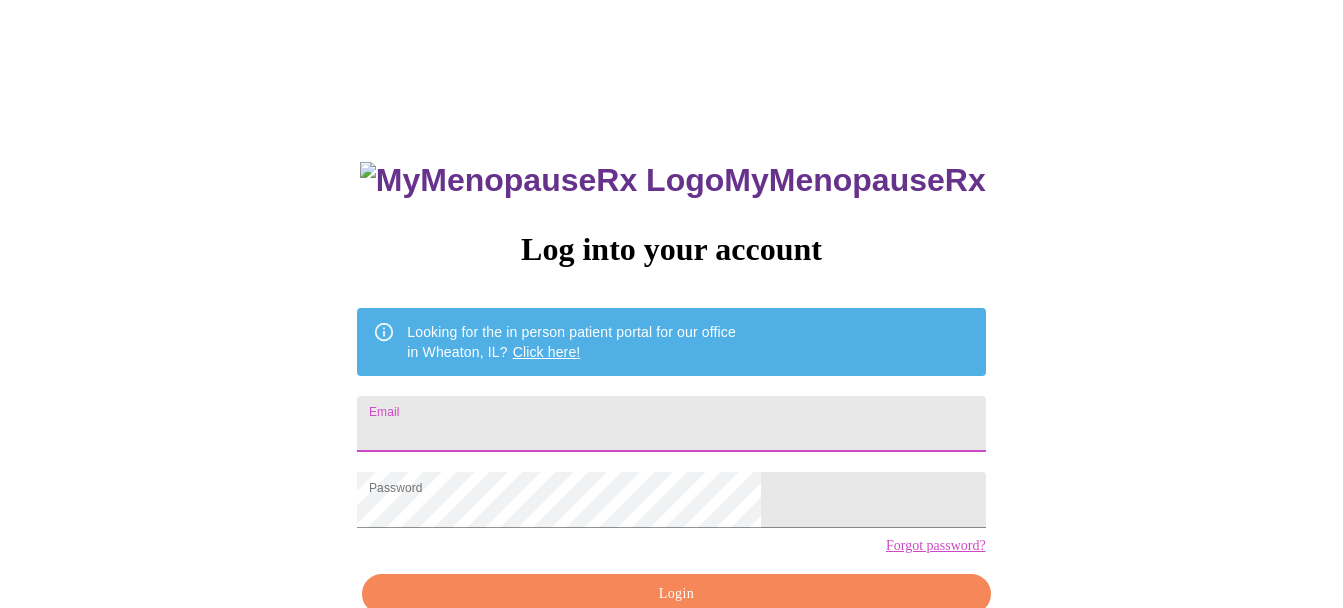 click on "Email" at bounding box center [671, 424] 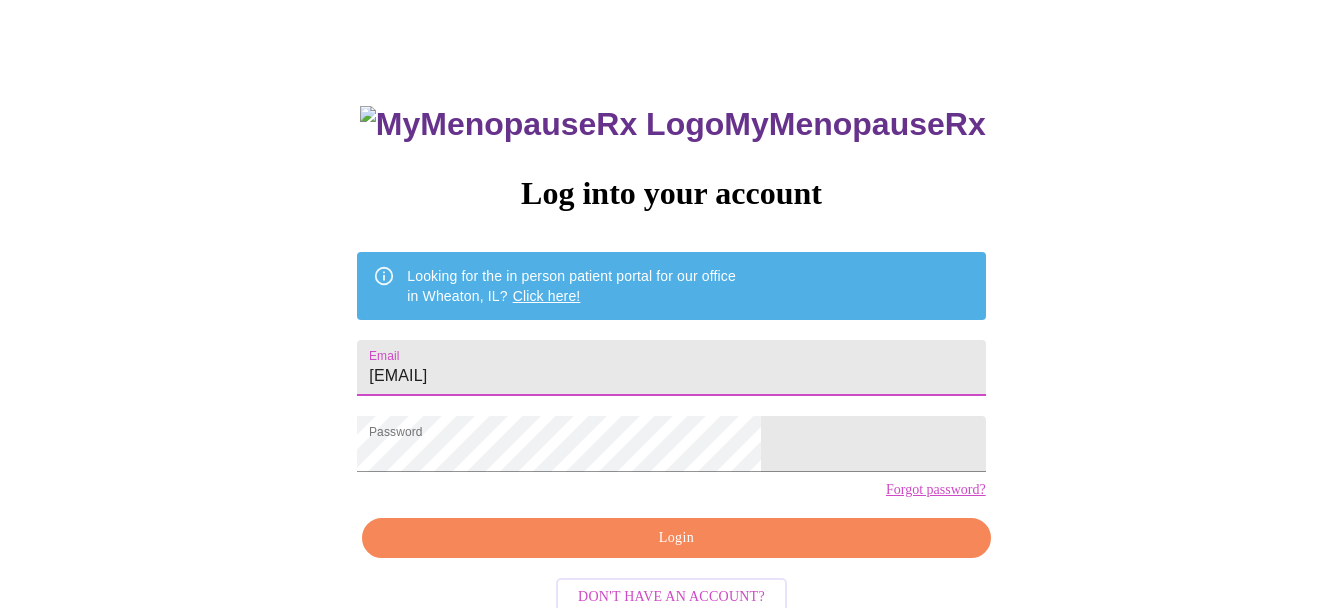 scroll, scrollTop: 110, scrollLeft: 0, axis: vertical 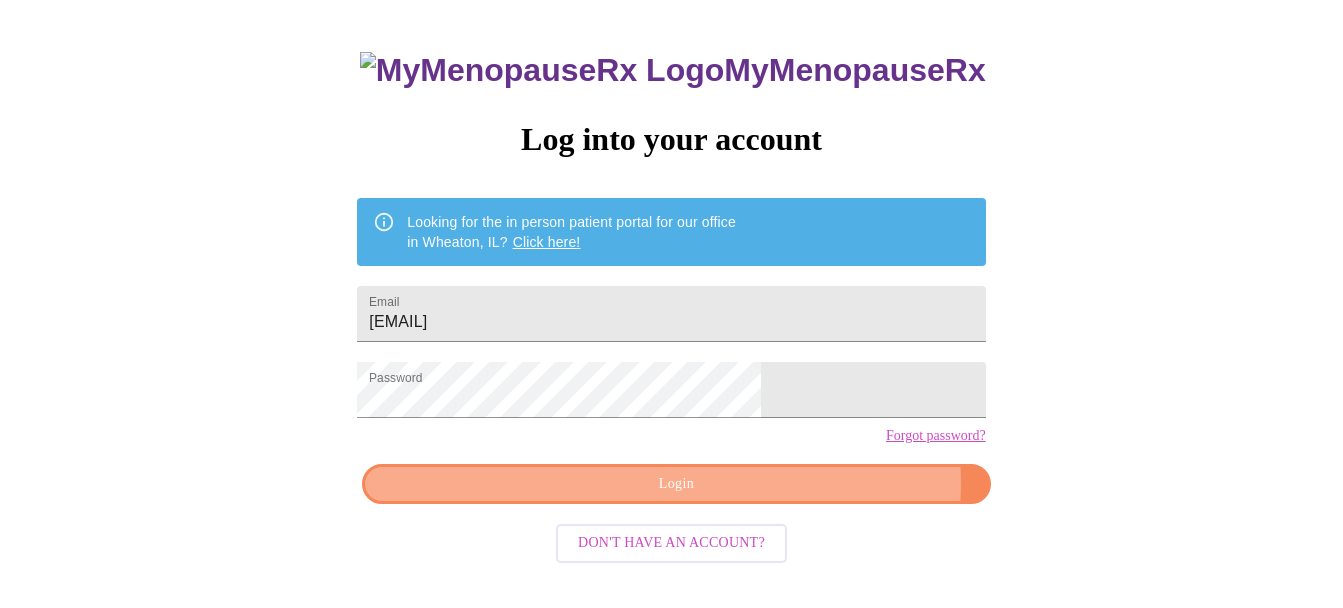 click on "Login" at bounding box center (676, 484) 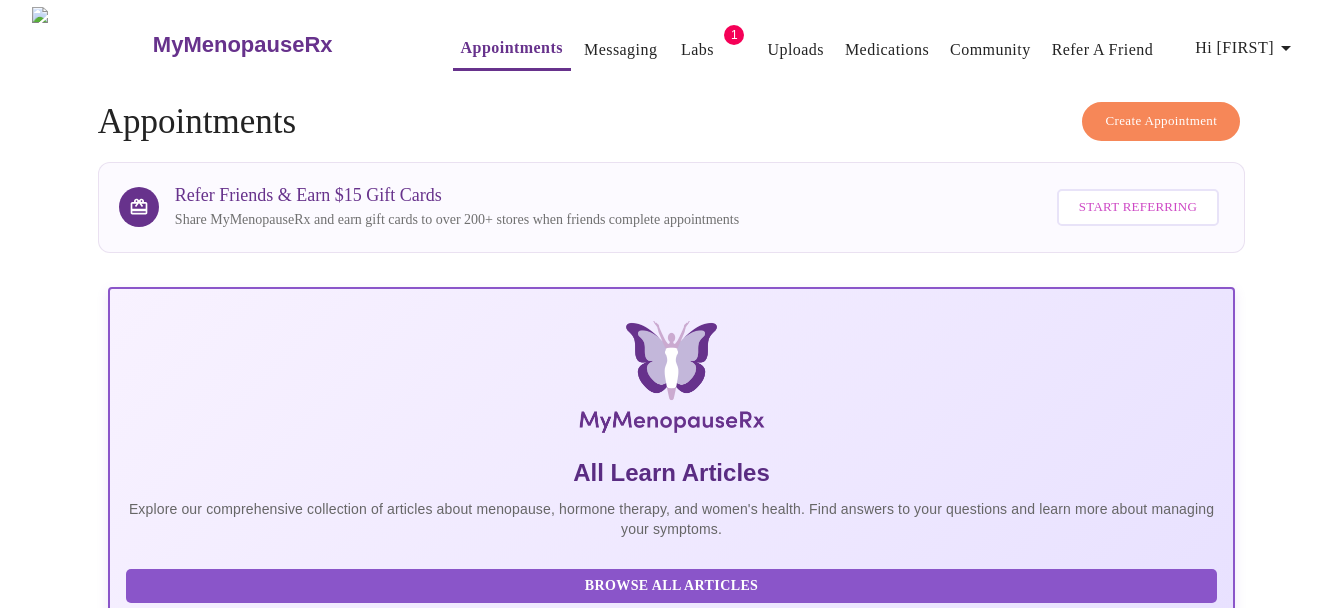 scroll, scrollTop: 0, scrollLeft: 0, axis: both 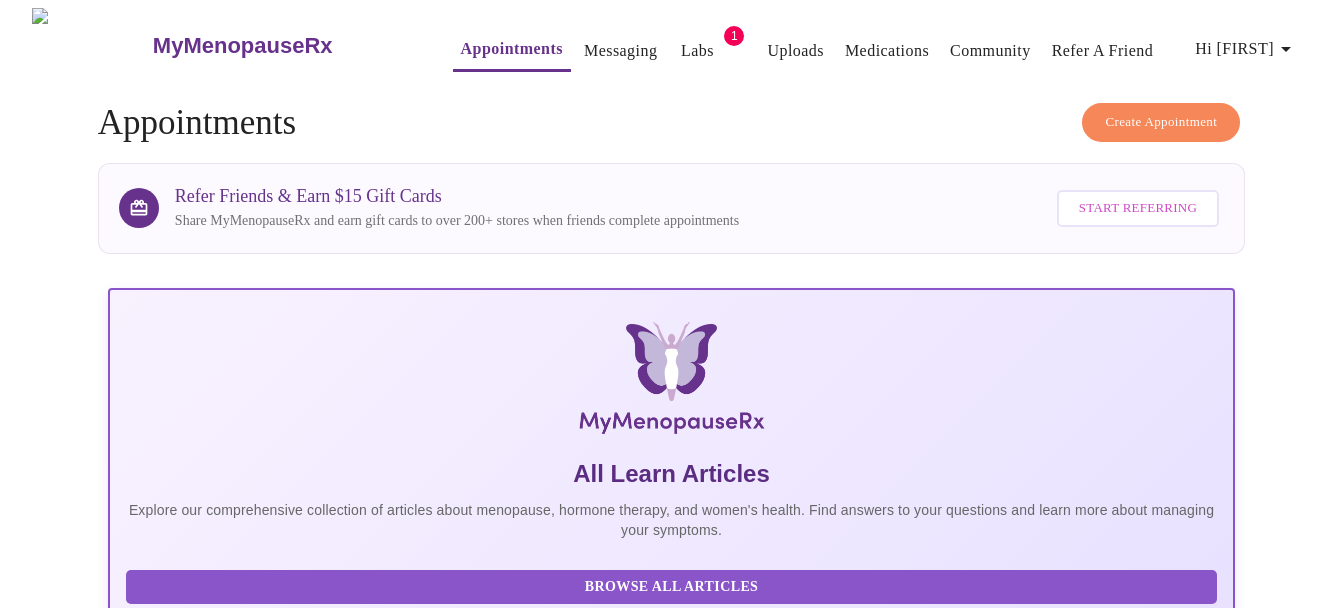 click on "Labs" at bounding box center (697, 51) 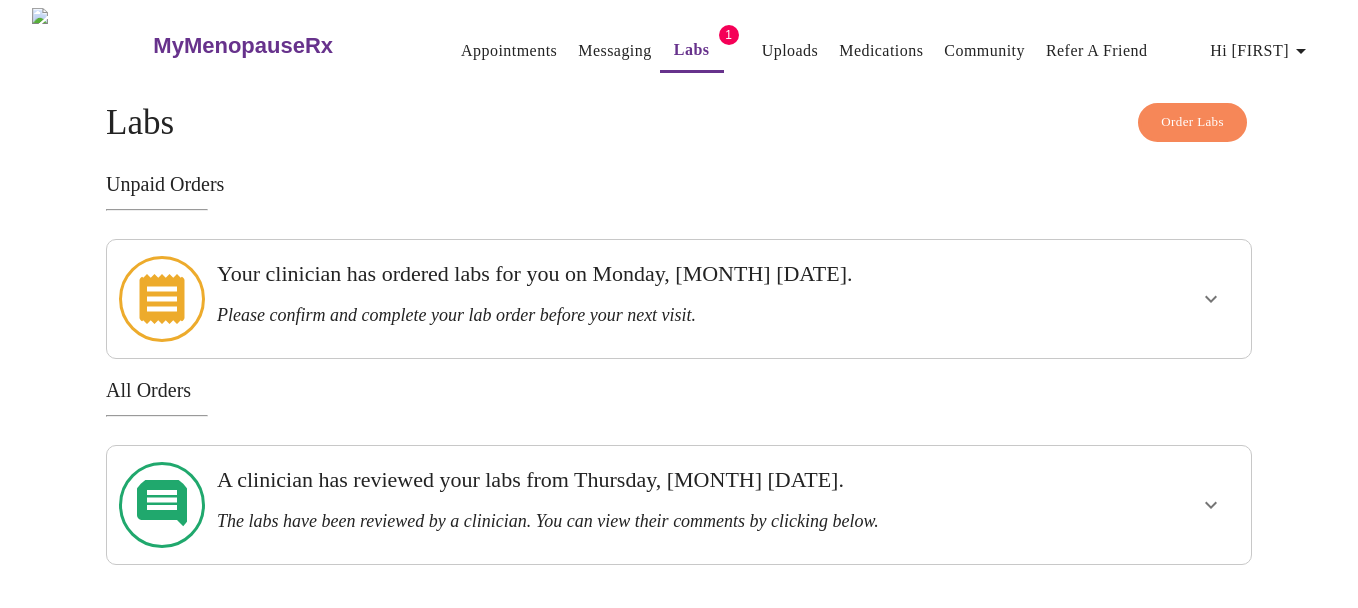 click 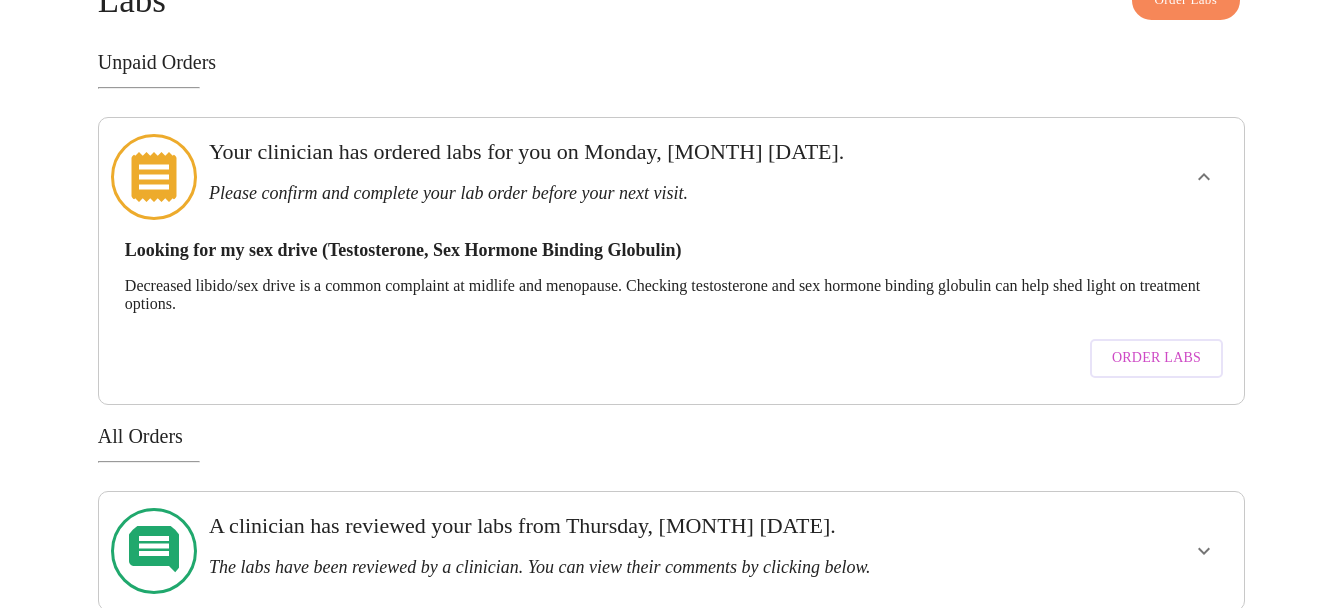 scroll, scrollTop: 128, scrollLeft: 0, axis: vertical 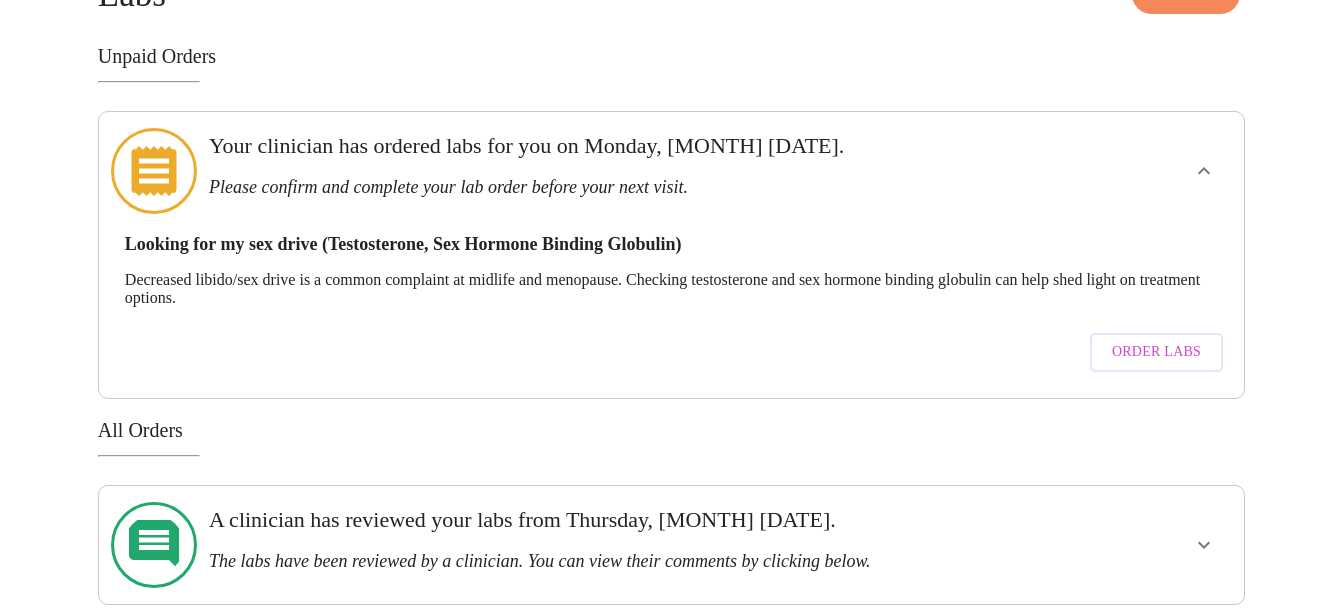 click on "Order Labs" at bounding box center (1156, 352) 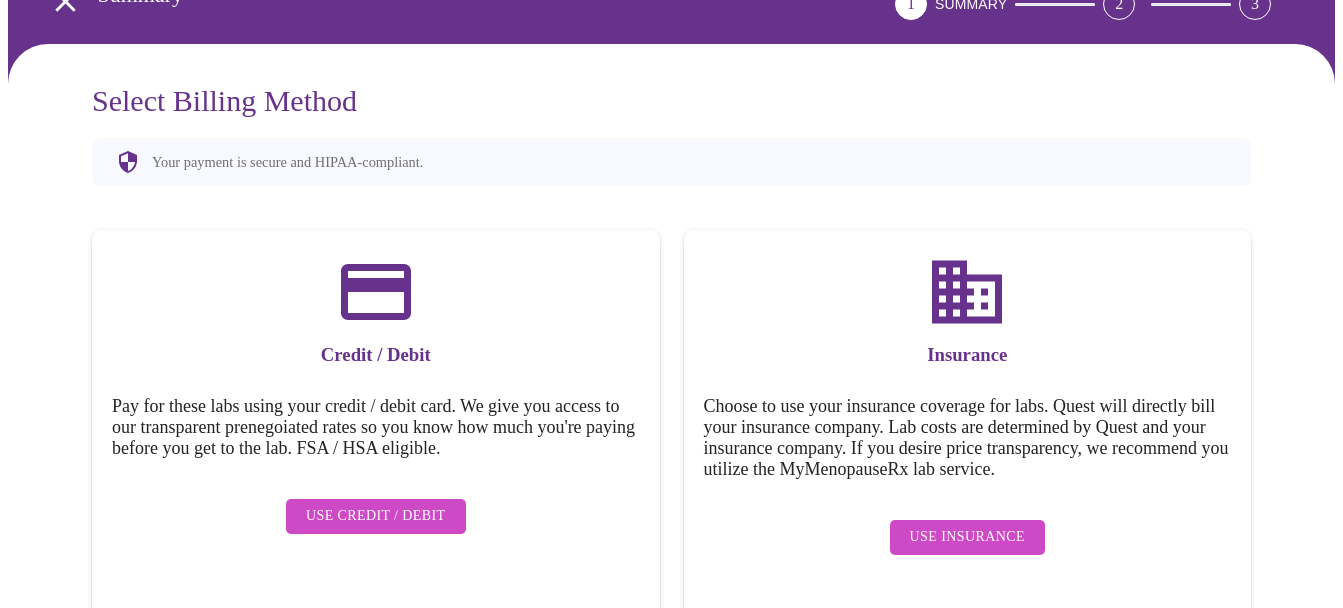 scroll, scrollTop: 123, scrollLeft: 0, axis: vertical 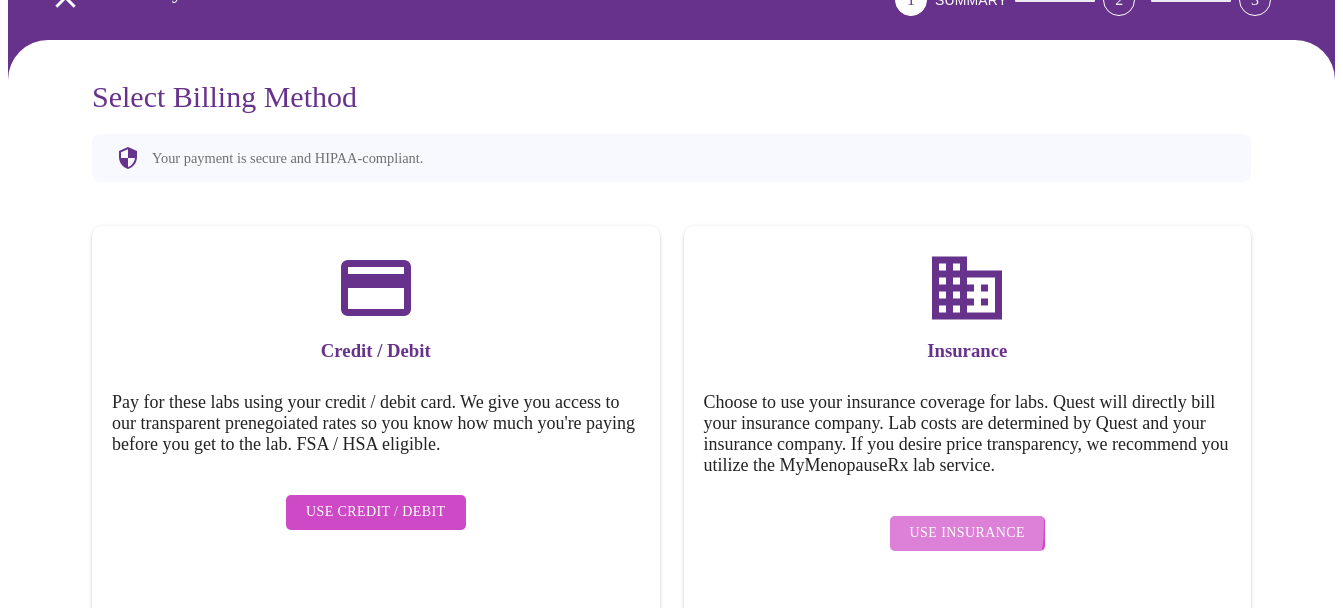 click on "Use Insurance" at bounding box center (967, 533) 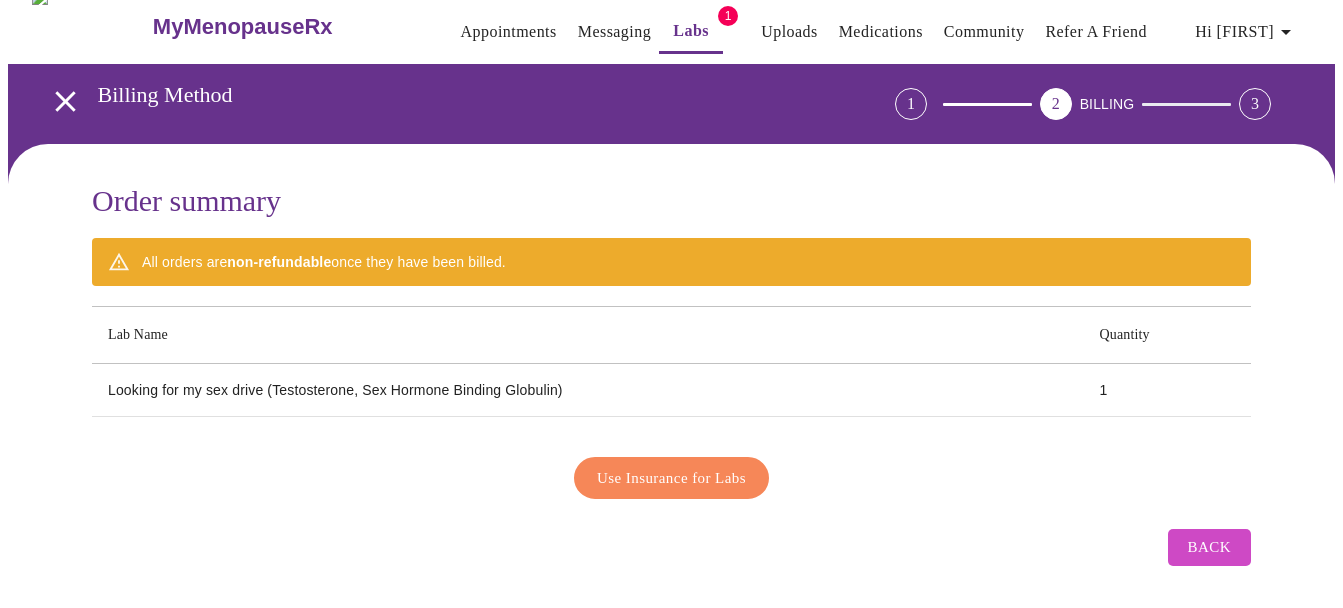 scroll, scrollTop: 0, scrollLeft: 0, axis: both 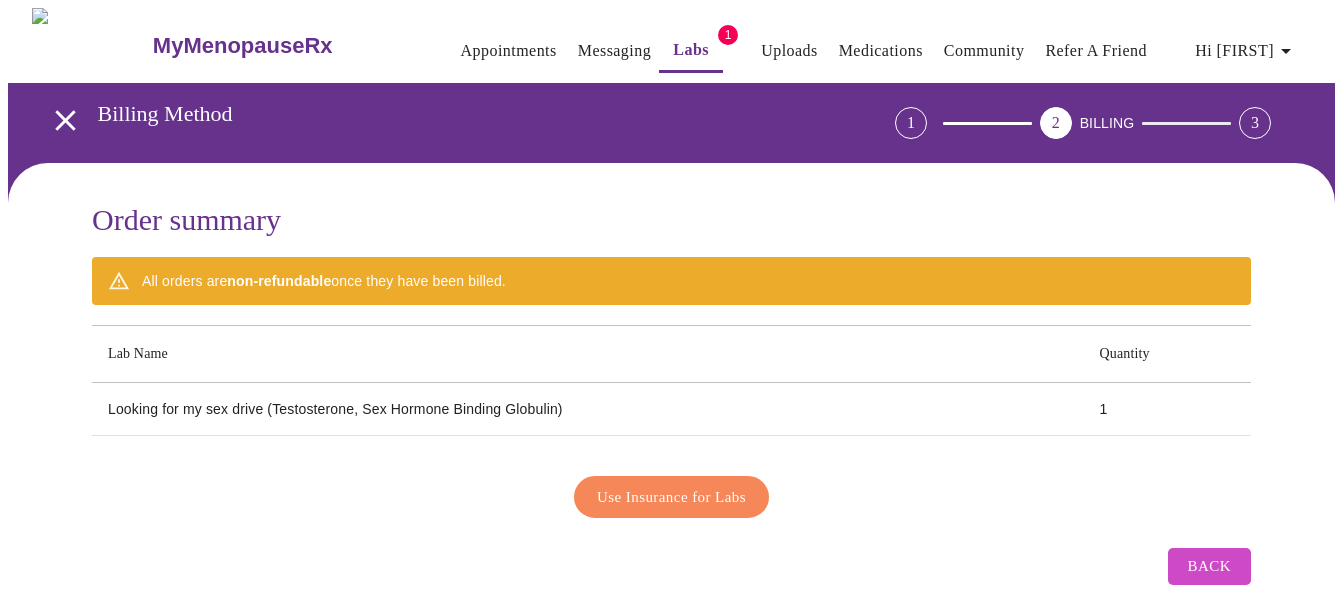 click 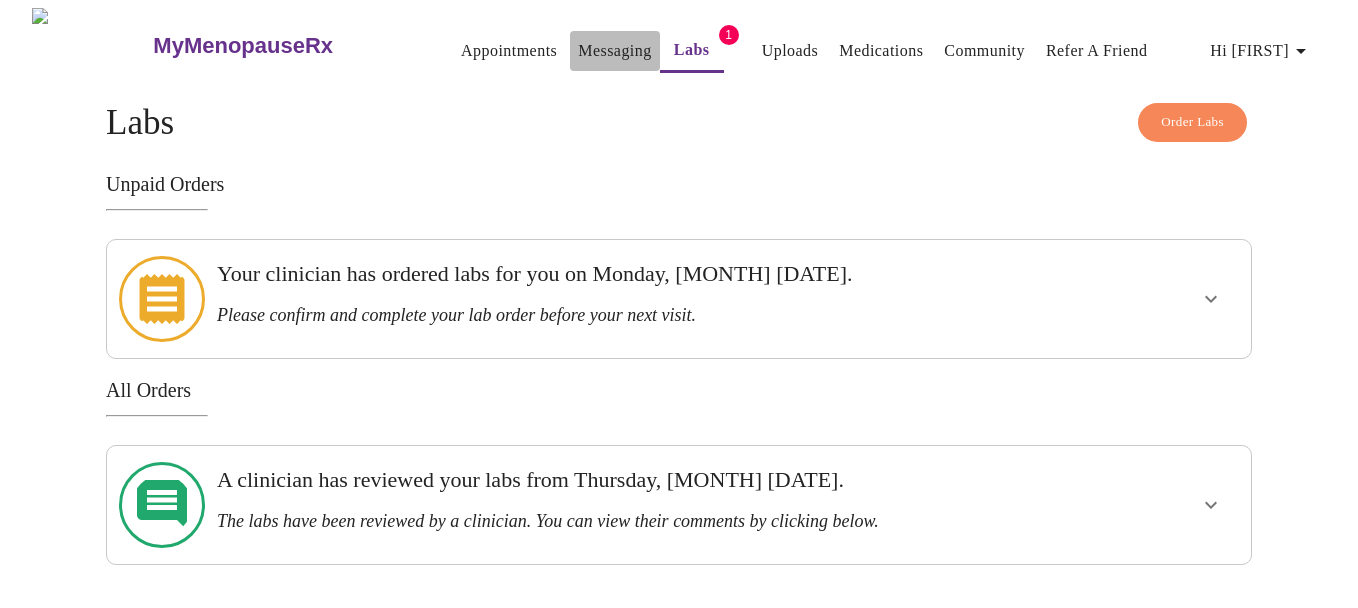 click on "Messaging" at bounding box center [614, 51] 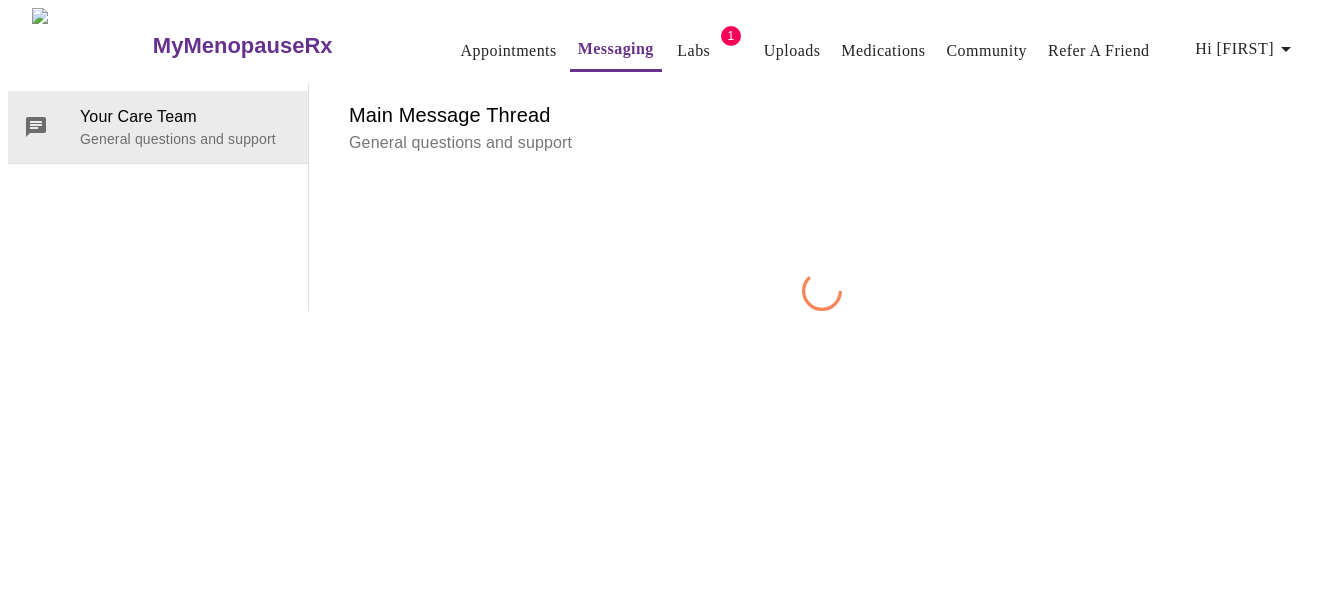 scroll, scrollTop: 75, scrollLeft: 0, axis: vertical 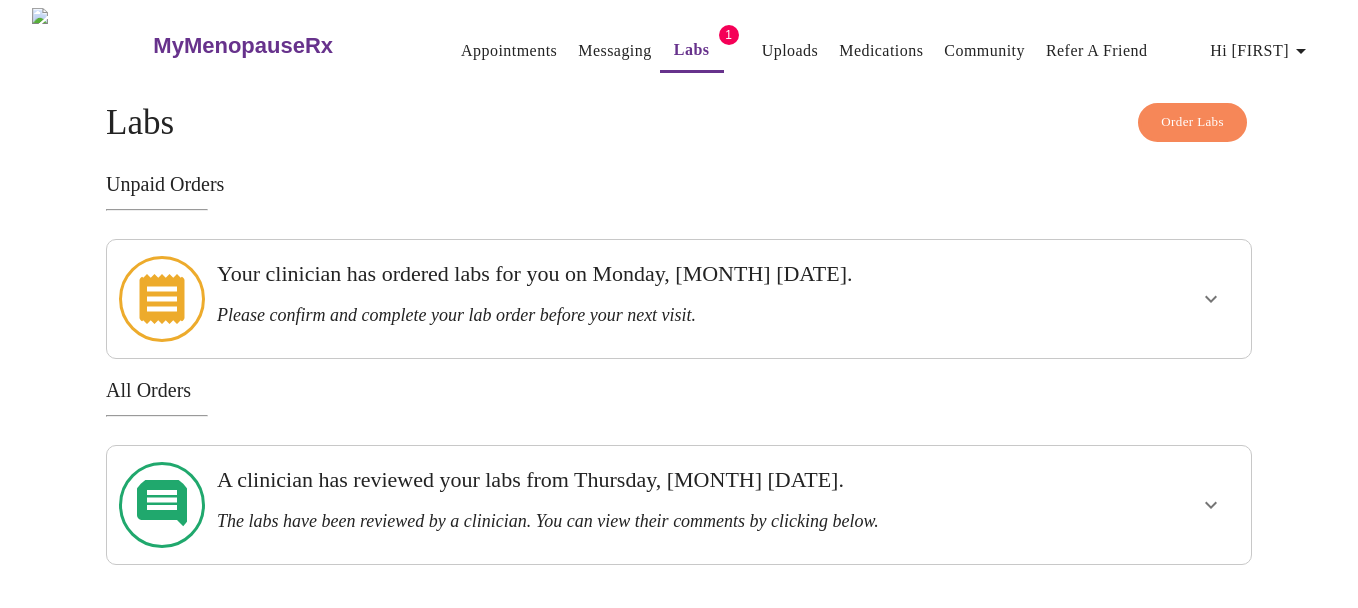 click on "Appointments" at bounding box center (509, 51) 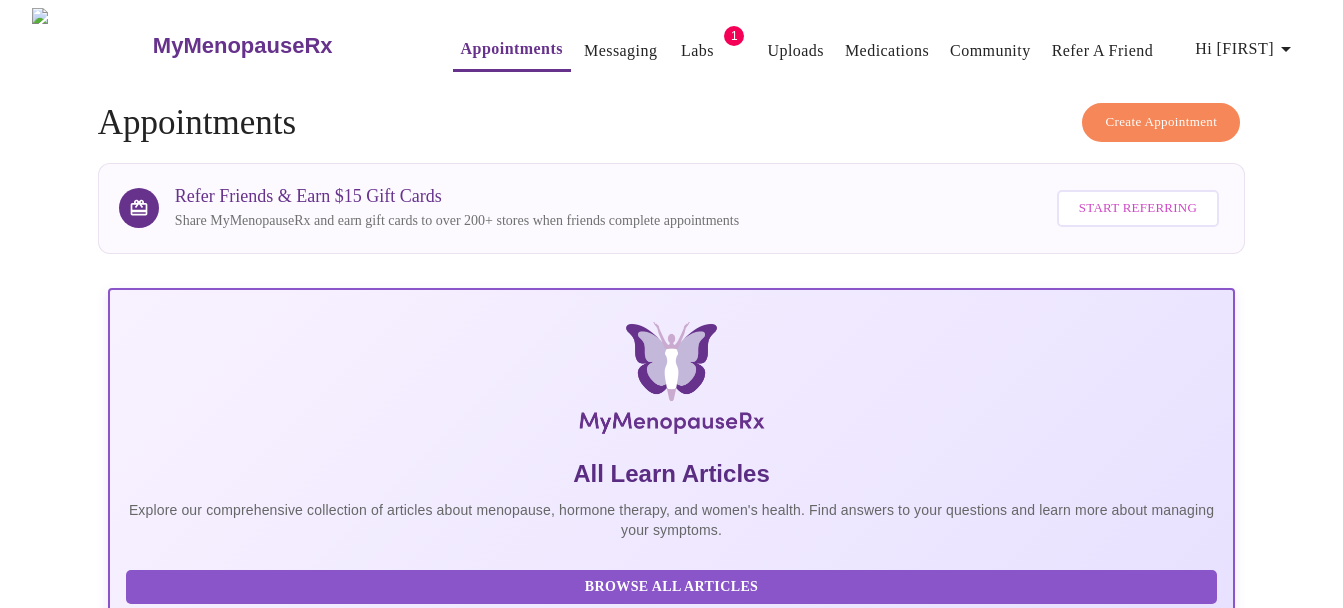 click on "Create Appointment" at bounding box center [1161, 122] 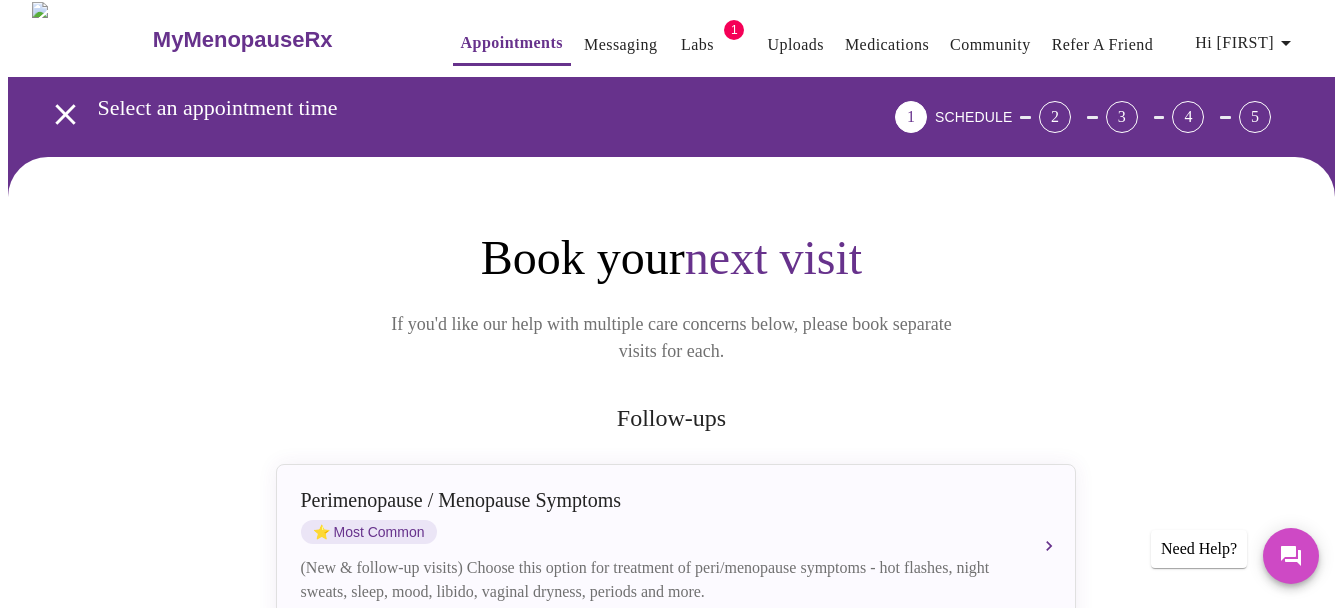 scroll, scrollTop: 300, scrollLeft: 0, axis: vertical 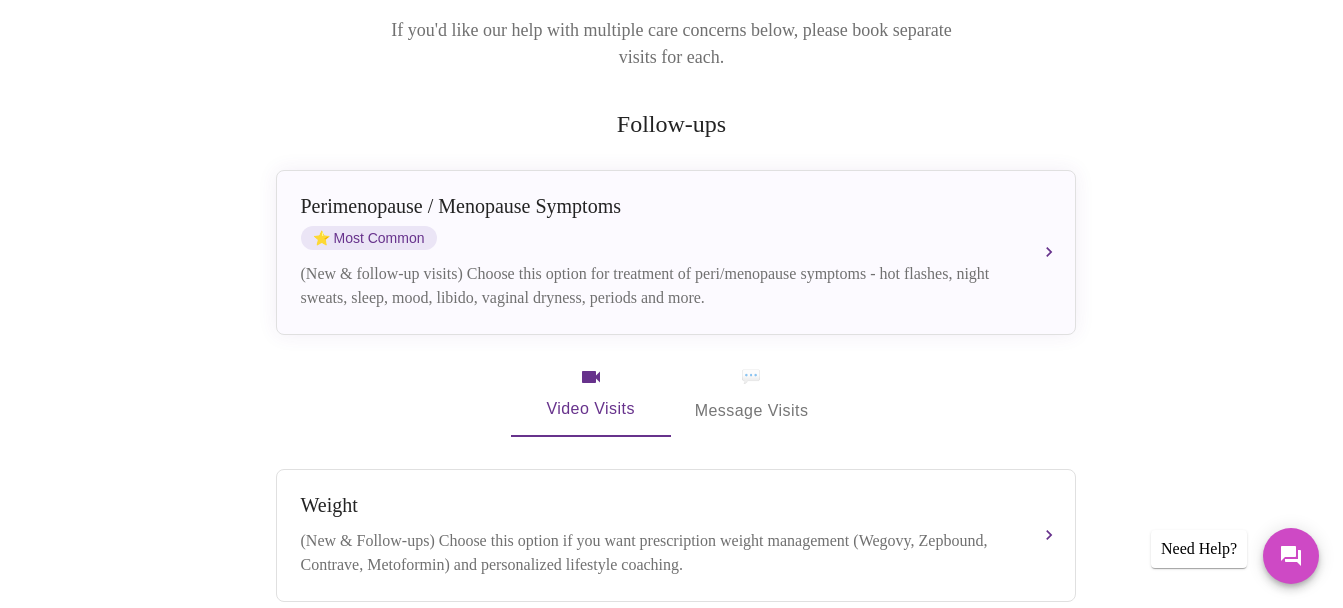 click on "💬 Message Visits" at bounding box center [752, 394] 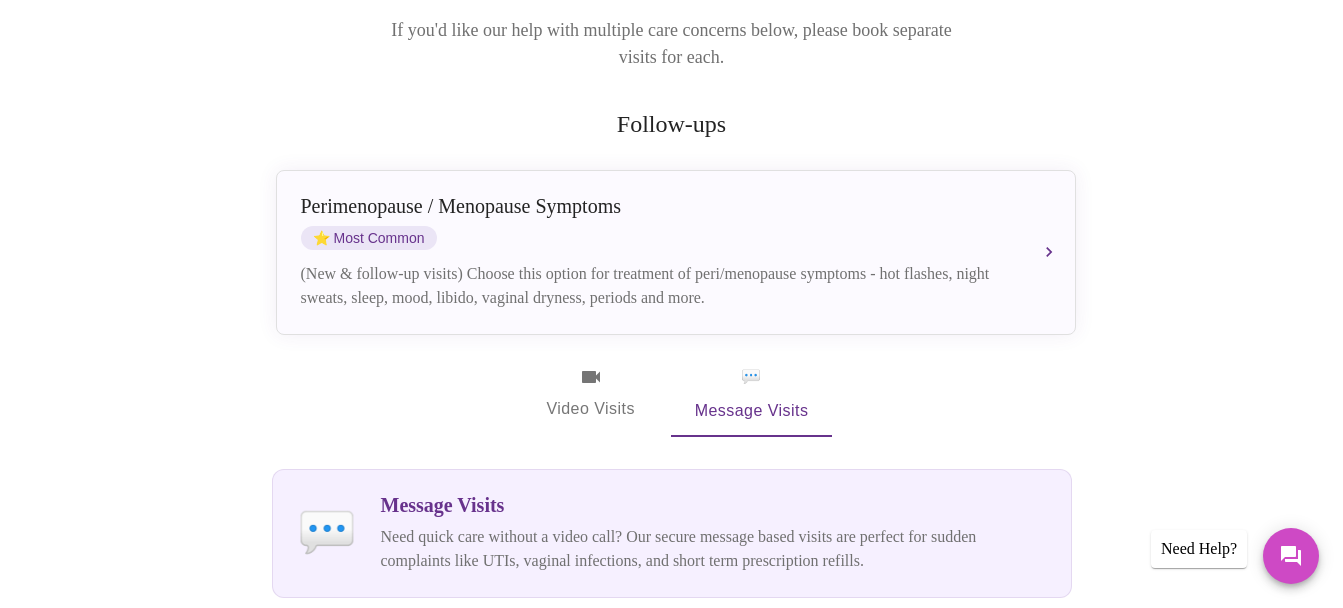 click on "Video Visits" at bounding box center (591, 394) 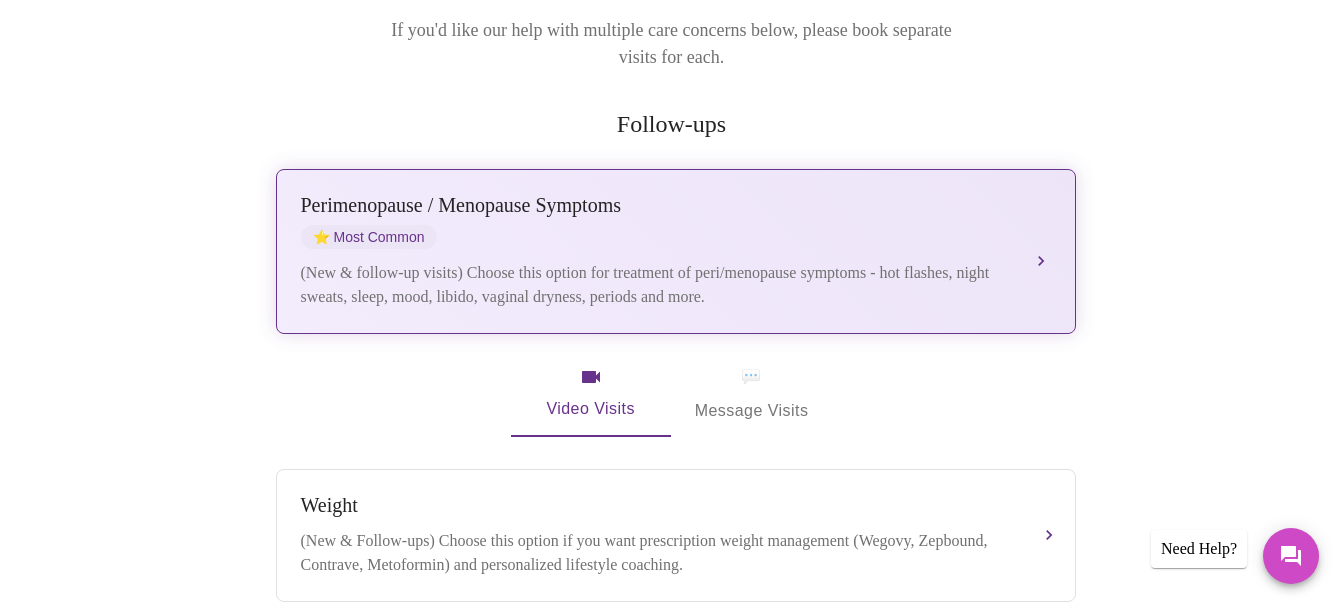 click on "(New & follow-up visits) Choose this option for treatment of peri/menopause symptoms - hot flashes, night sweats, sleep, mood, libido, vaginal dryness, periods and more." at bounding box center (656, 285) 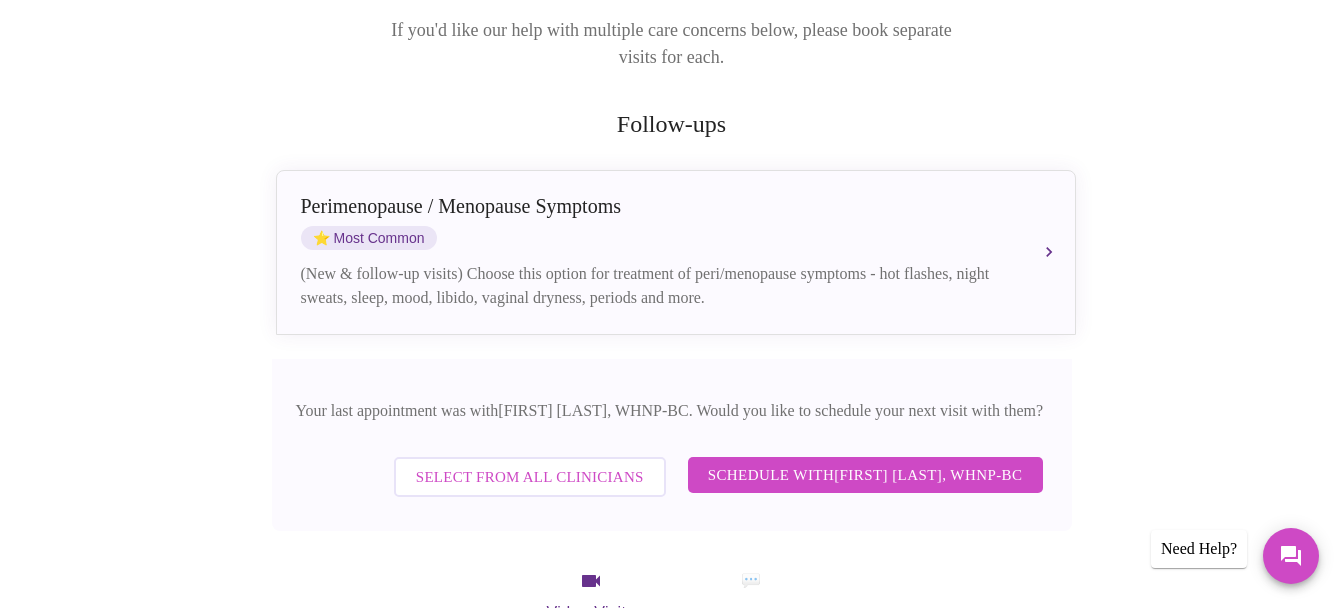 click on "Schedule with [FIRST] [LAST], WHNP-BC" at bounding box center [865, 475] 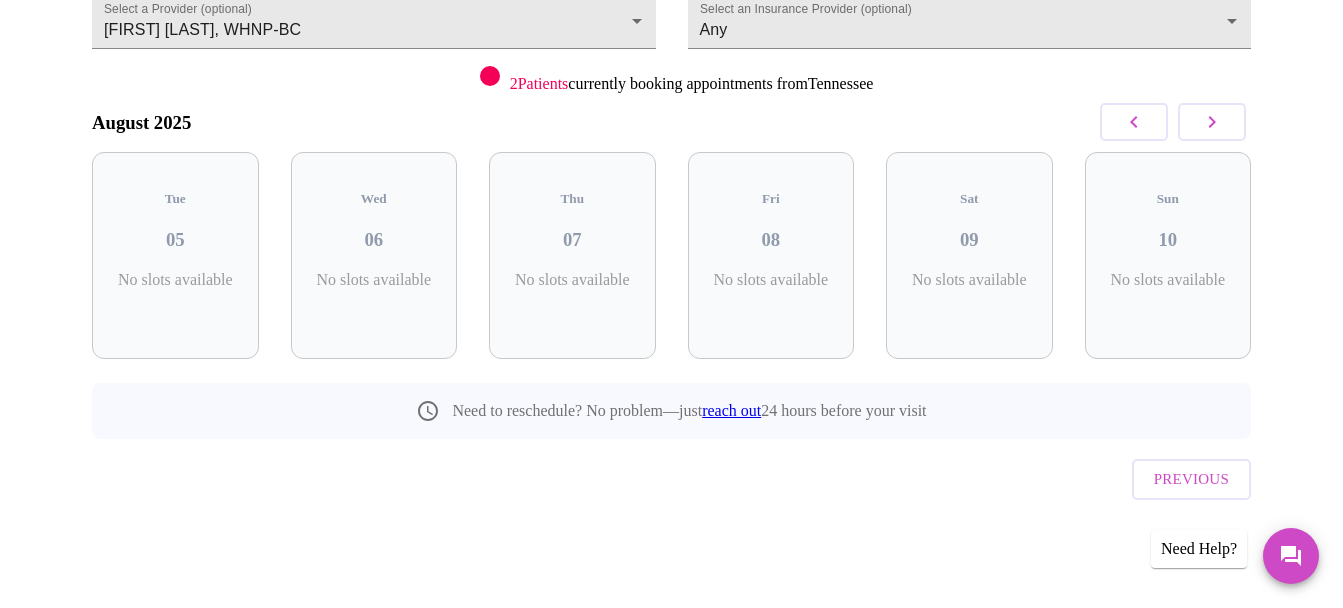 scroll, scrollTop: 178, scrollLeft: 0, axis: vertical 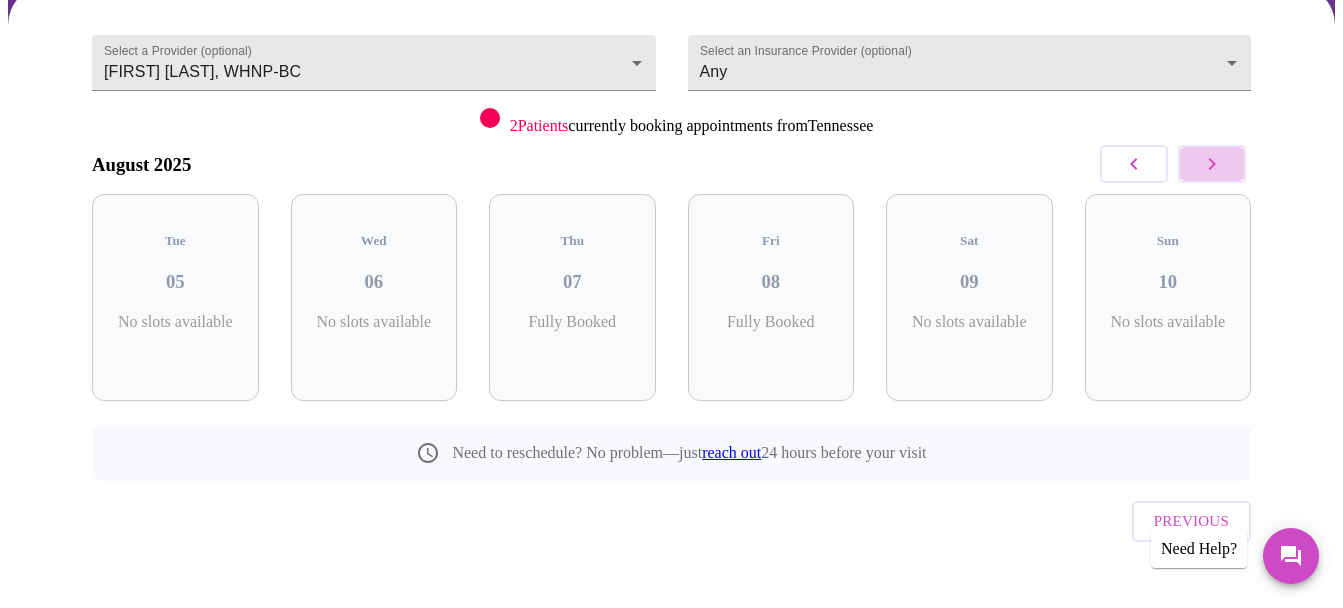 click 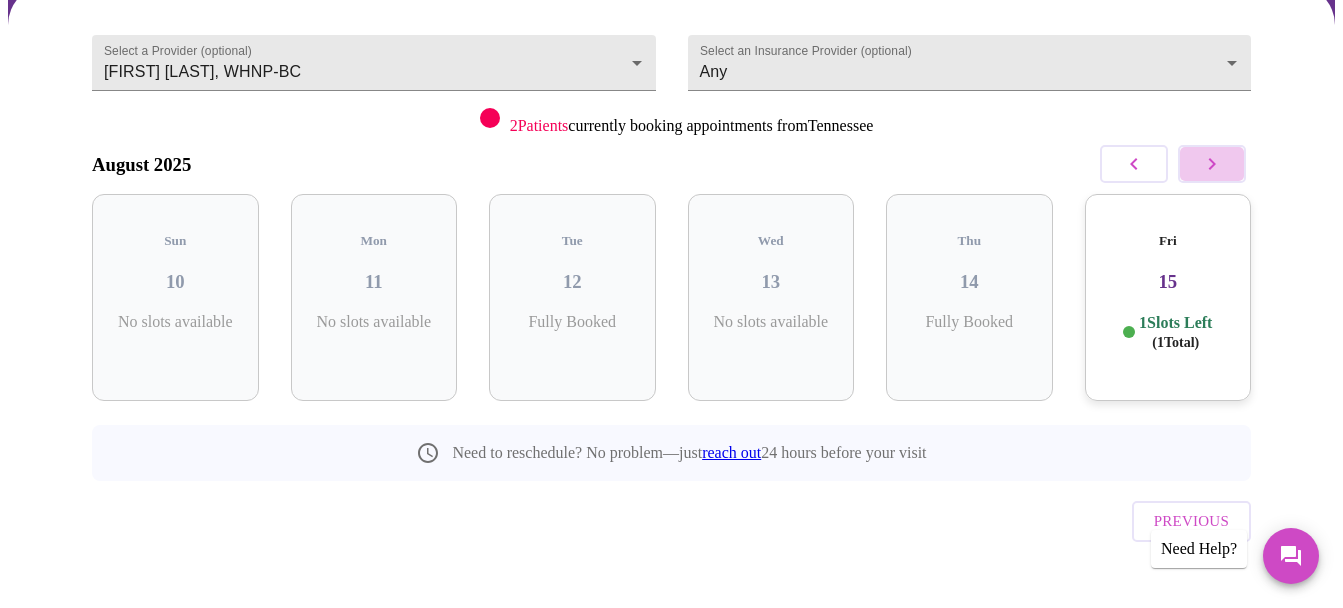 click 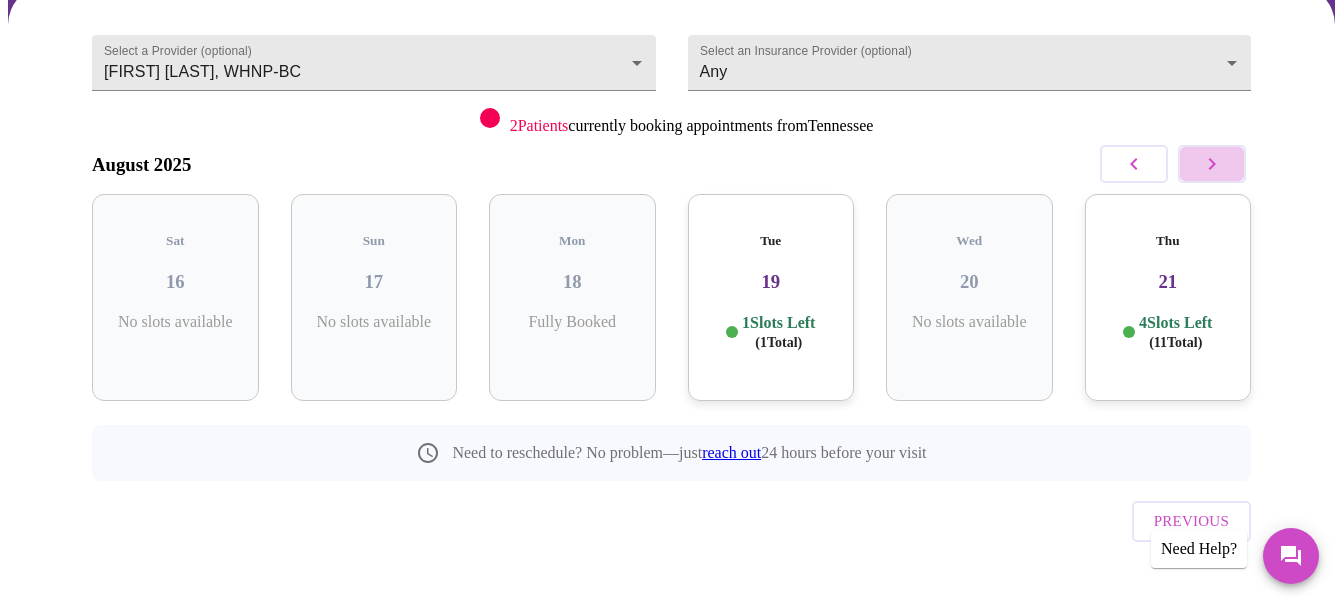 click 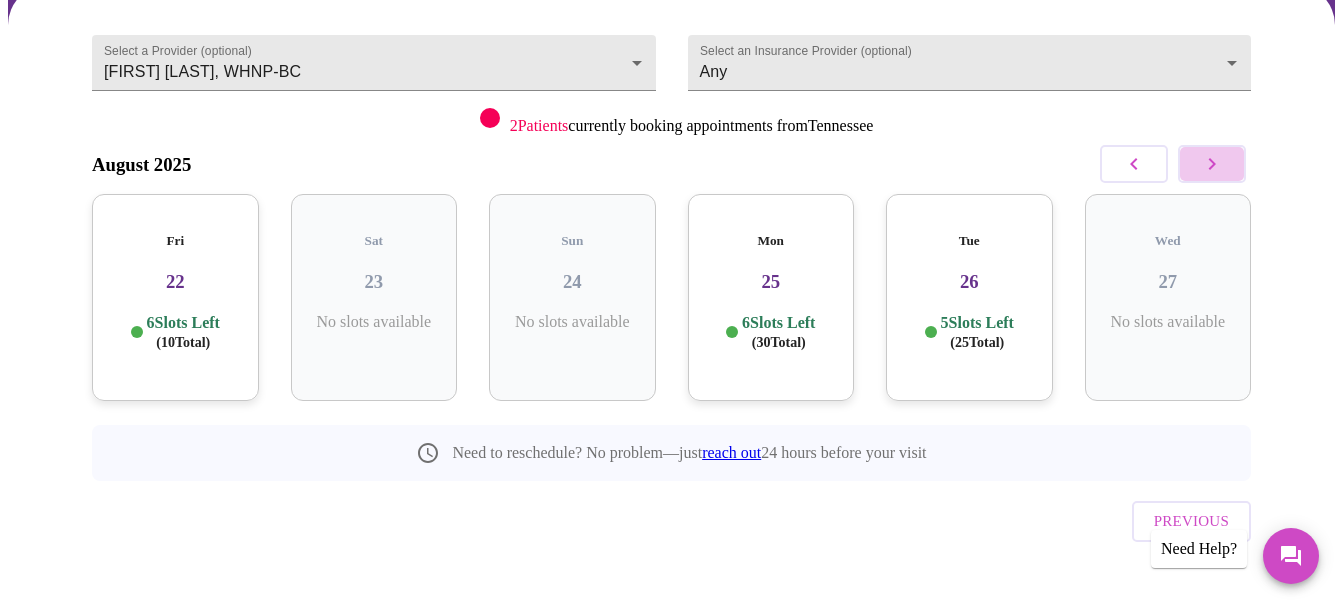 click 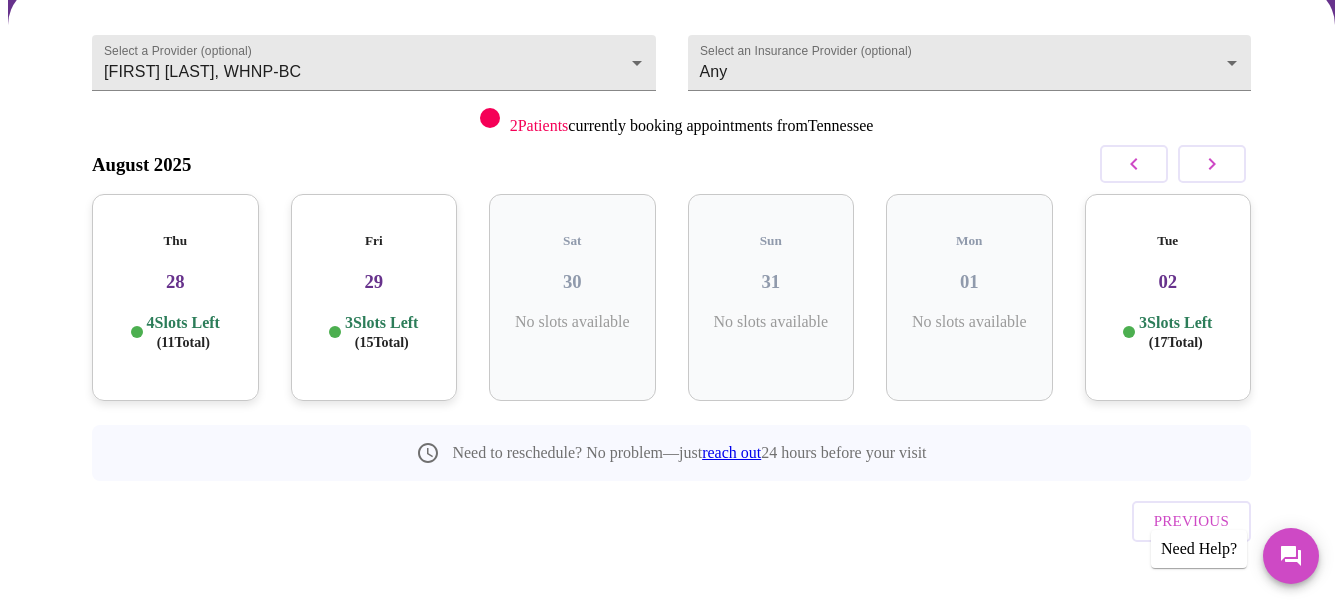 click 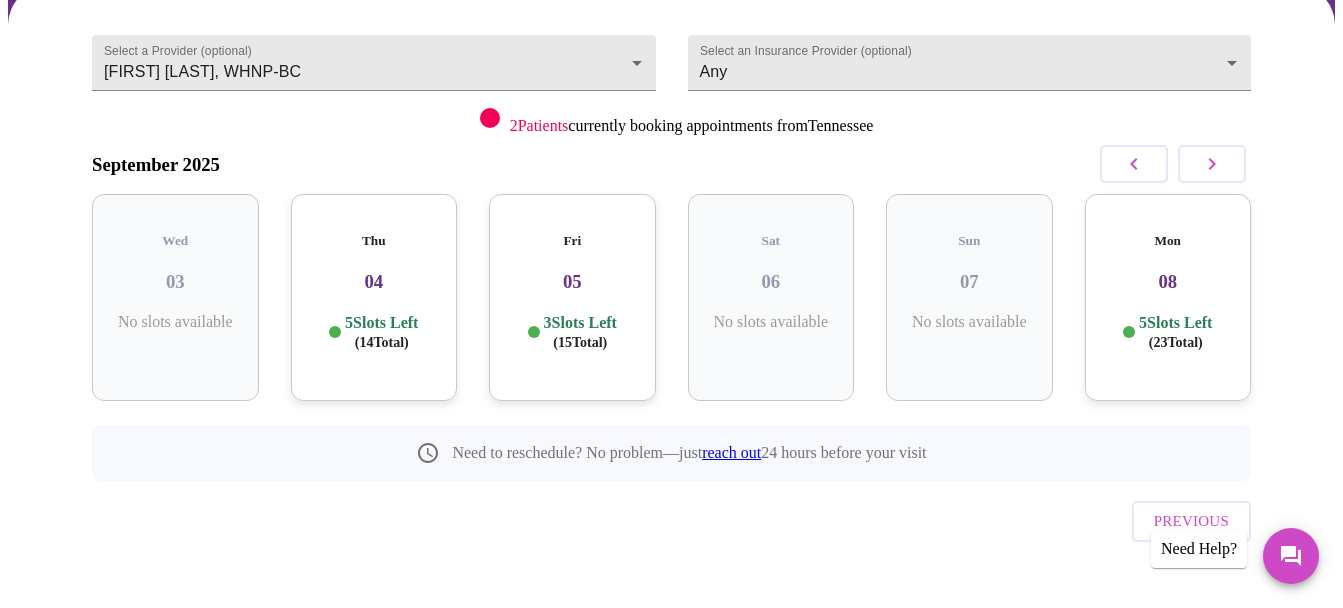 click 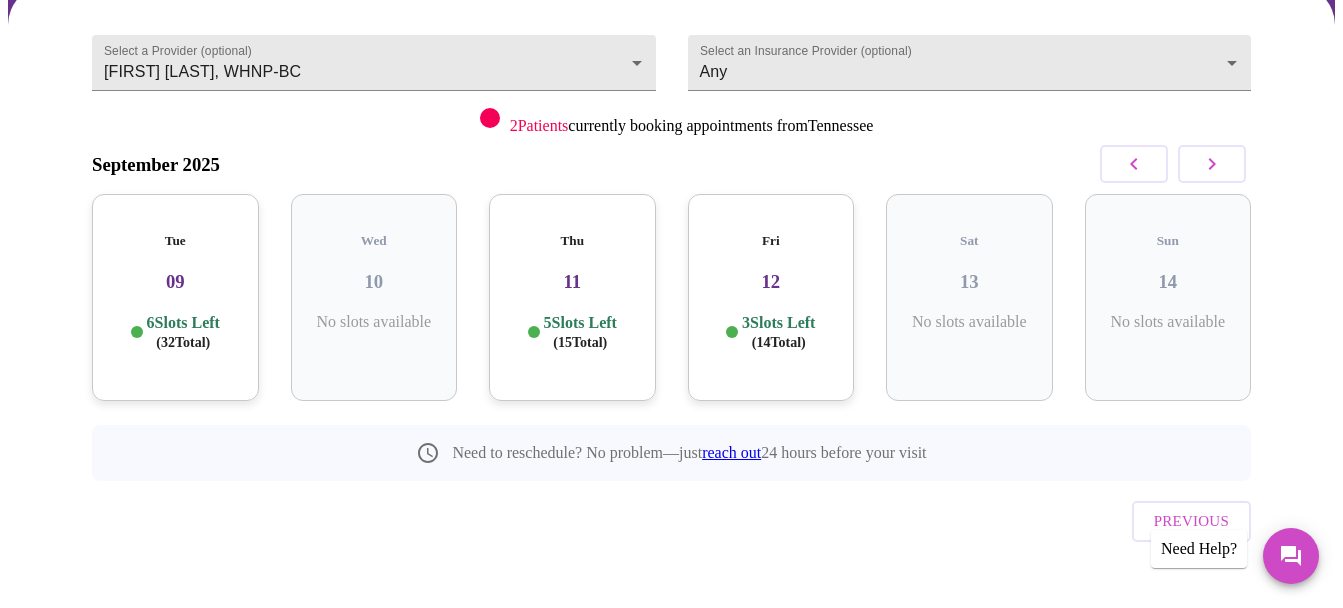 click 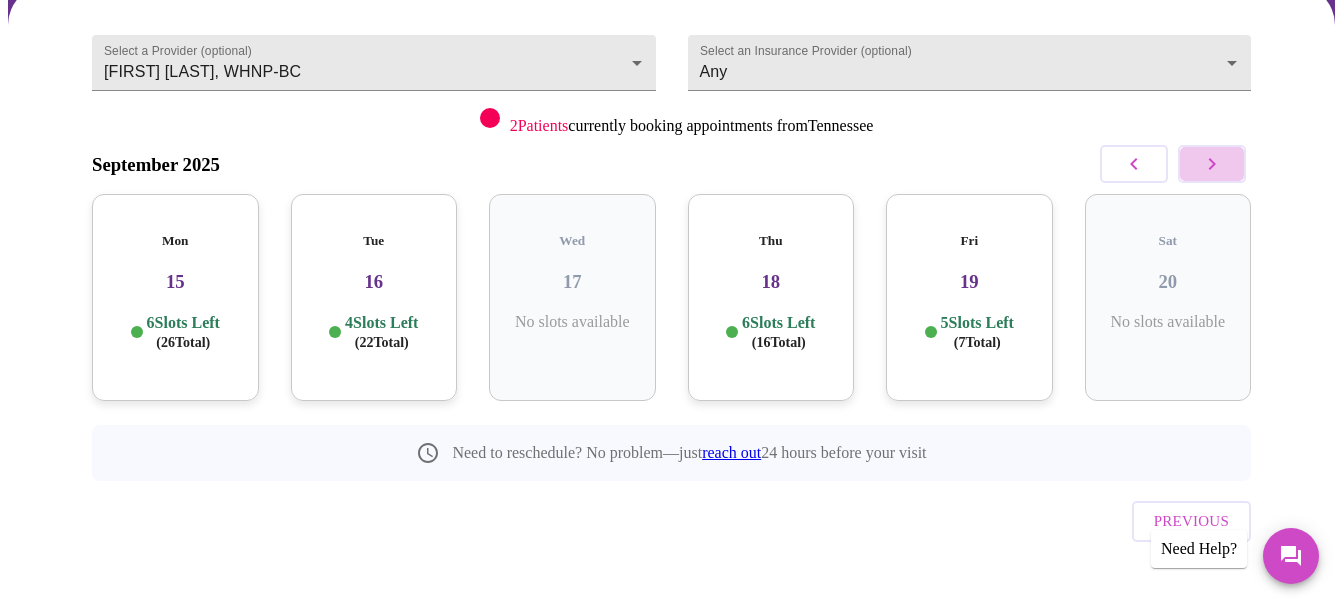 click 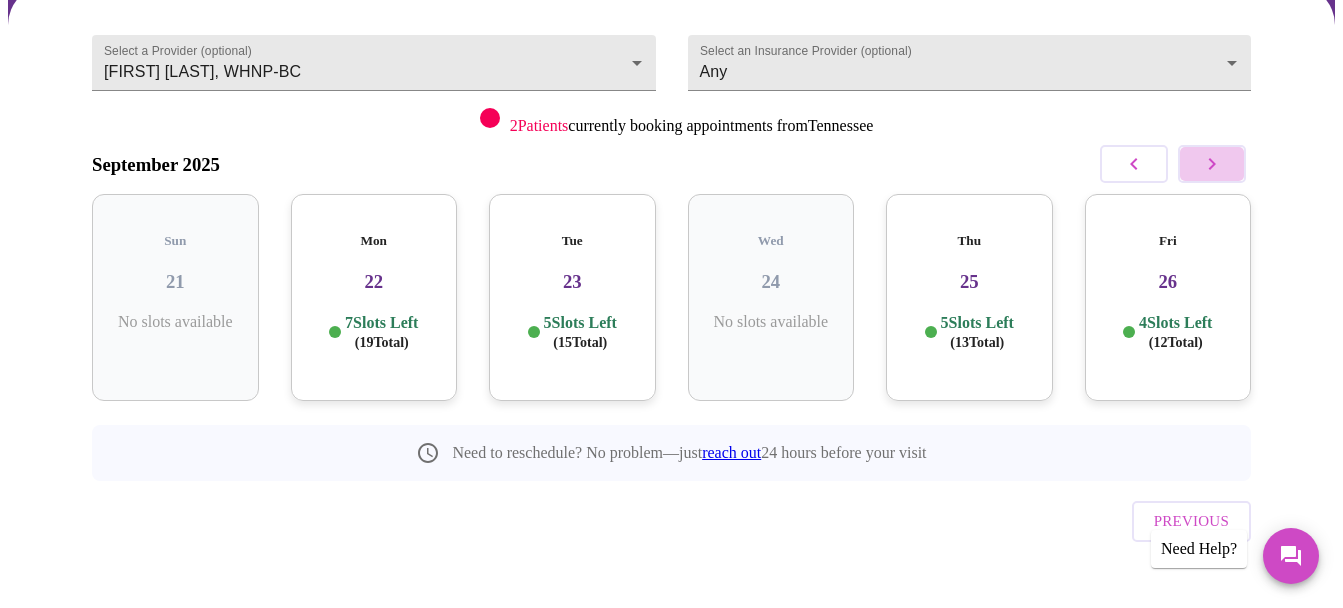 click 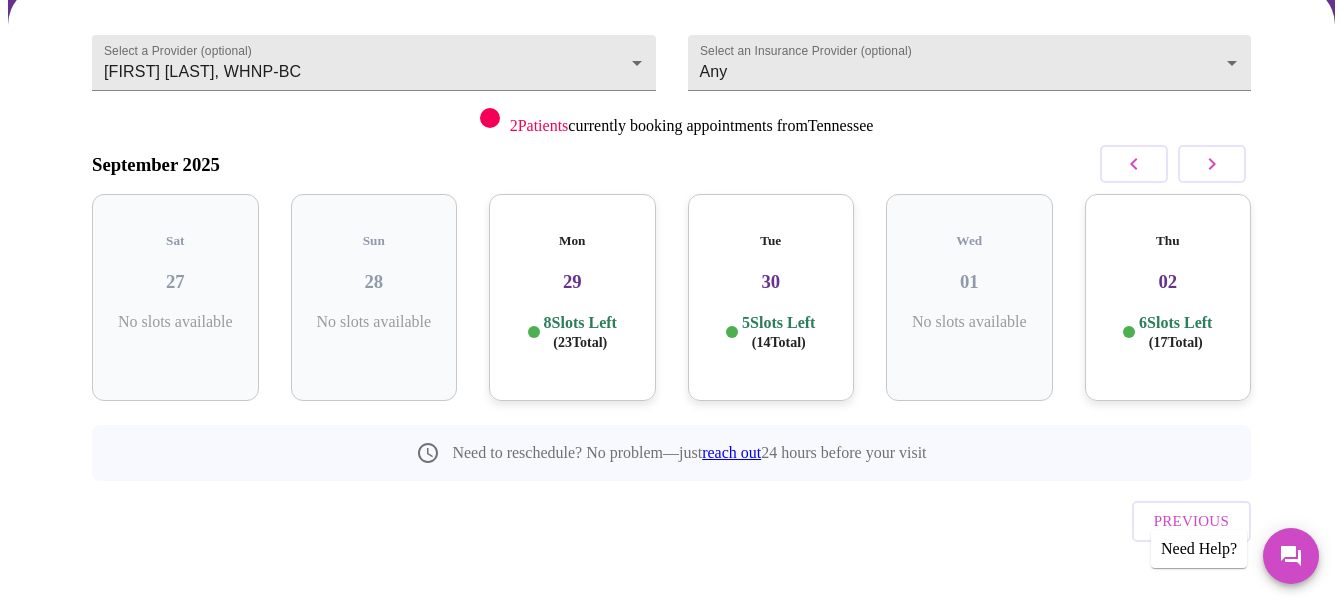 click 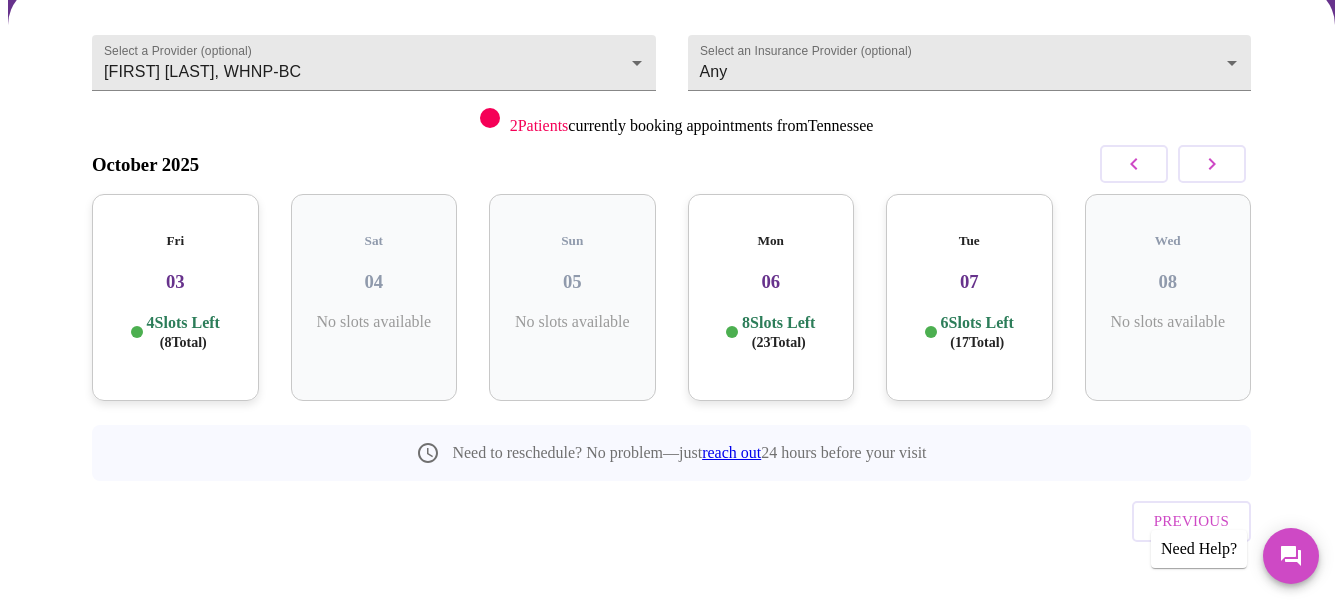 click on "06" at bounding box center (771, 282) 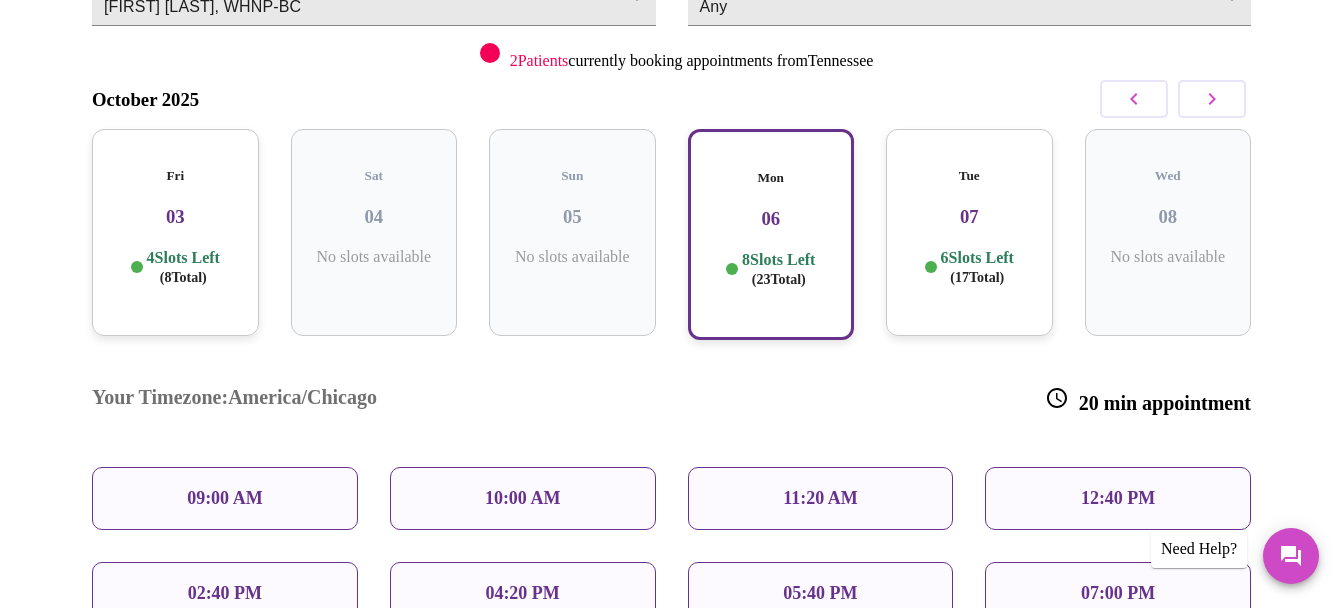 scroll, scrollTop: 278, scrollLeft: 0, axis: vertical 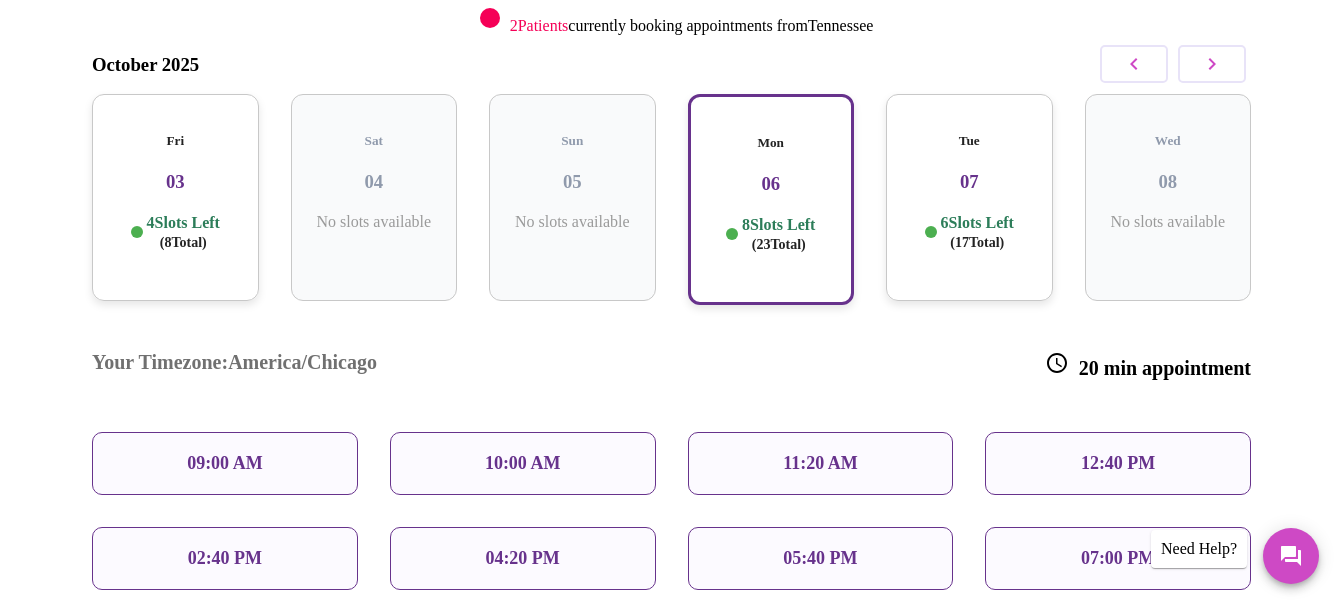 click on "[DAY] [DATE] Slots Left ( [NUMBER] Total)" at bounding box center (175, 197) 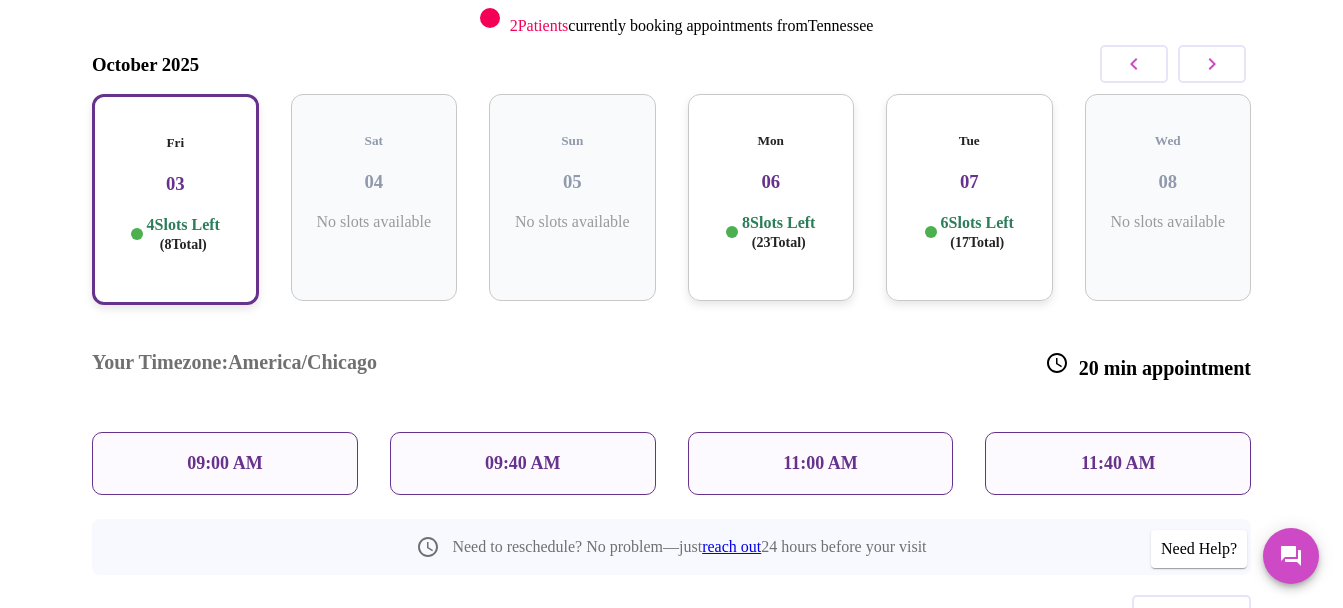 click on "09:00 AM" at bounding box center (225, 463) 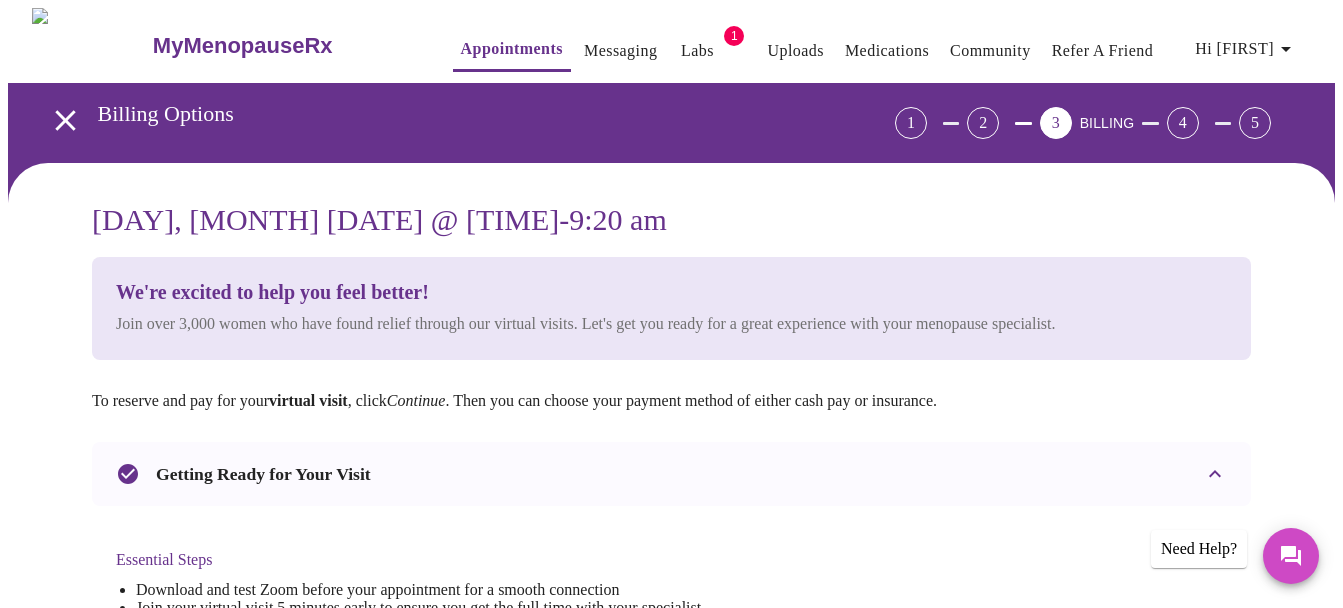 click 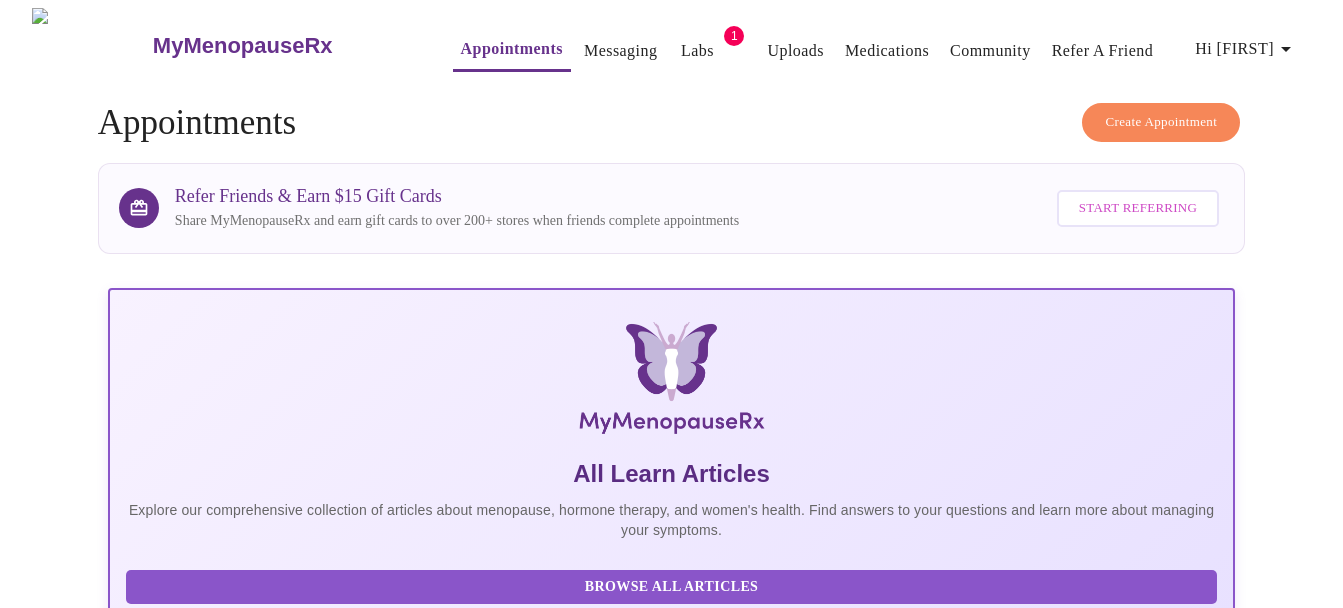 click on "Create Appointment" at bounding box center (1161, 122) 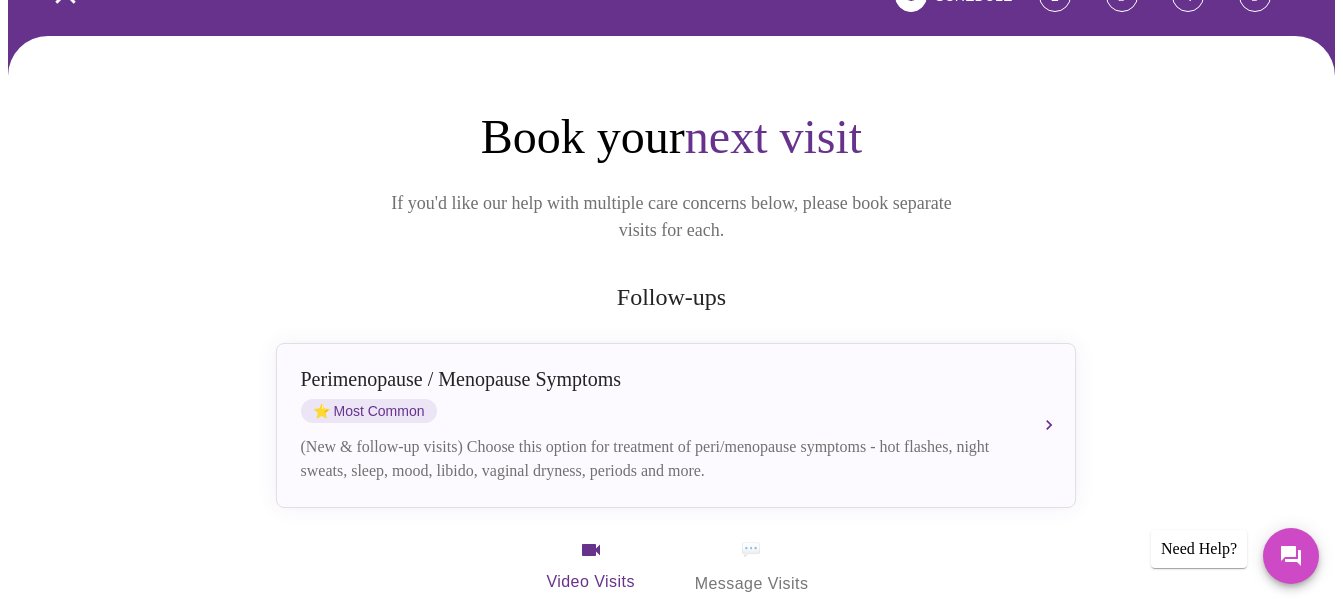 scroll, scrollTop: 100, scrollLeft: 0, axis: vertical 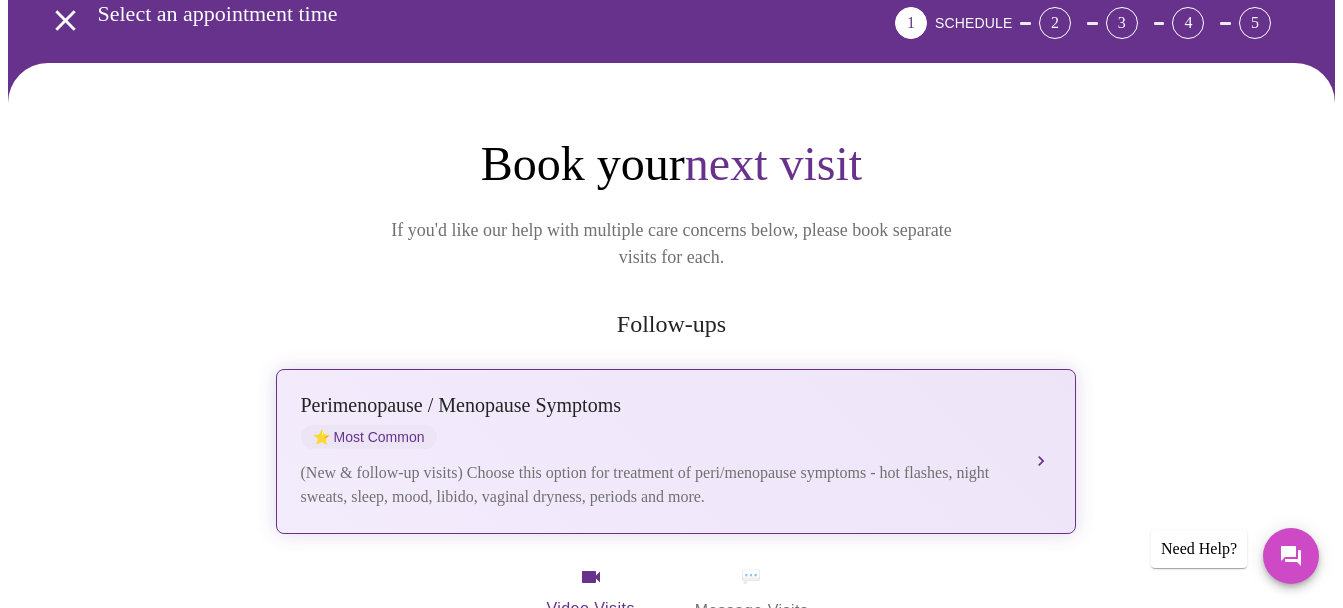 click on "Perimenopause / Menopause Symptoms  ⭐  Most Common" at bounding box center (656, 421) 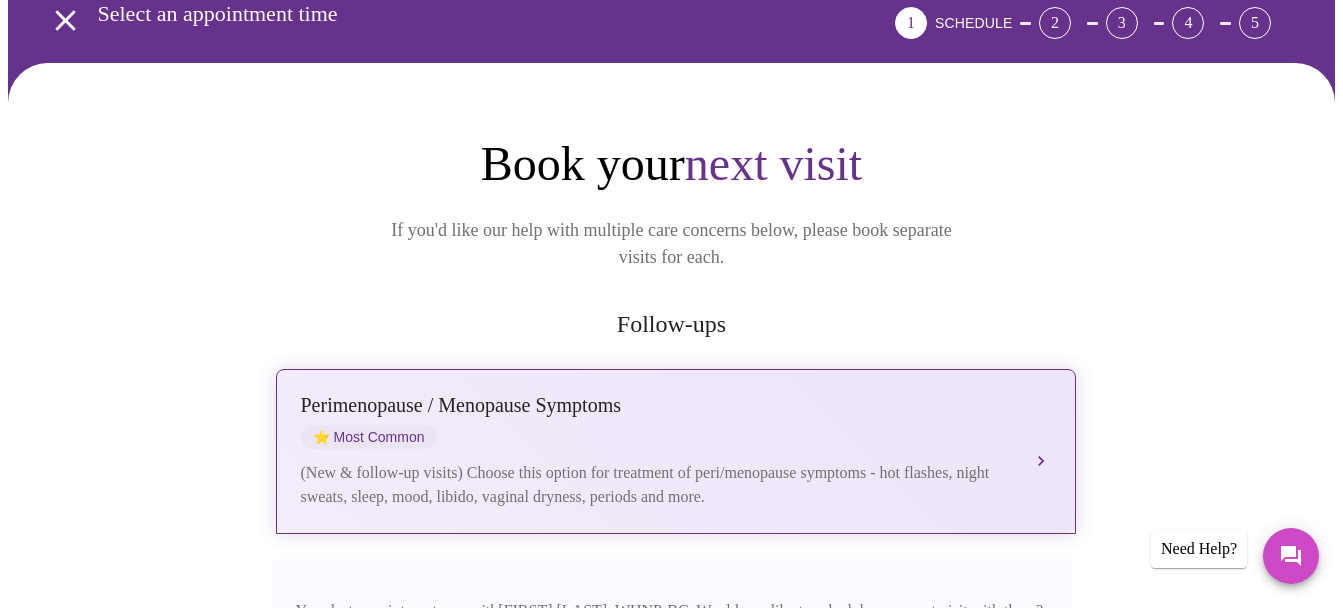 click on "Perimenopause / Menopause Symptoms  ⭐  Most Common (New & follow-up visits) Choose this option for treatment of peri/menopause symptoms - hot flashes, night sweats, sleep, mood, libido, vaginal dryness, periods and more." at bounding box center (676, 451) 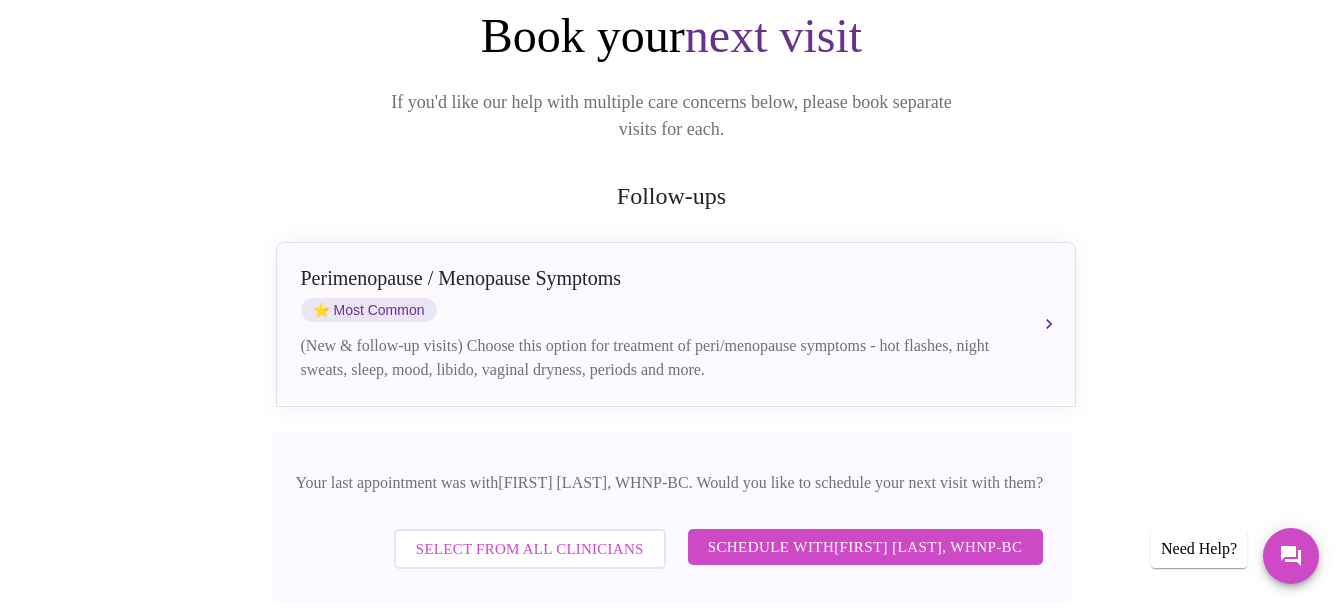 scroll, scrollTop: 400, scrollLeft: 0, axis: vertical 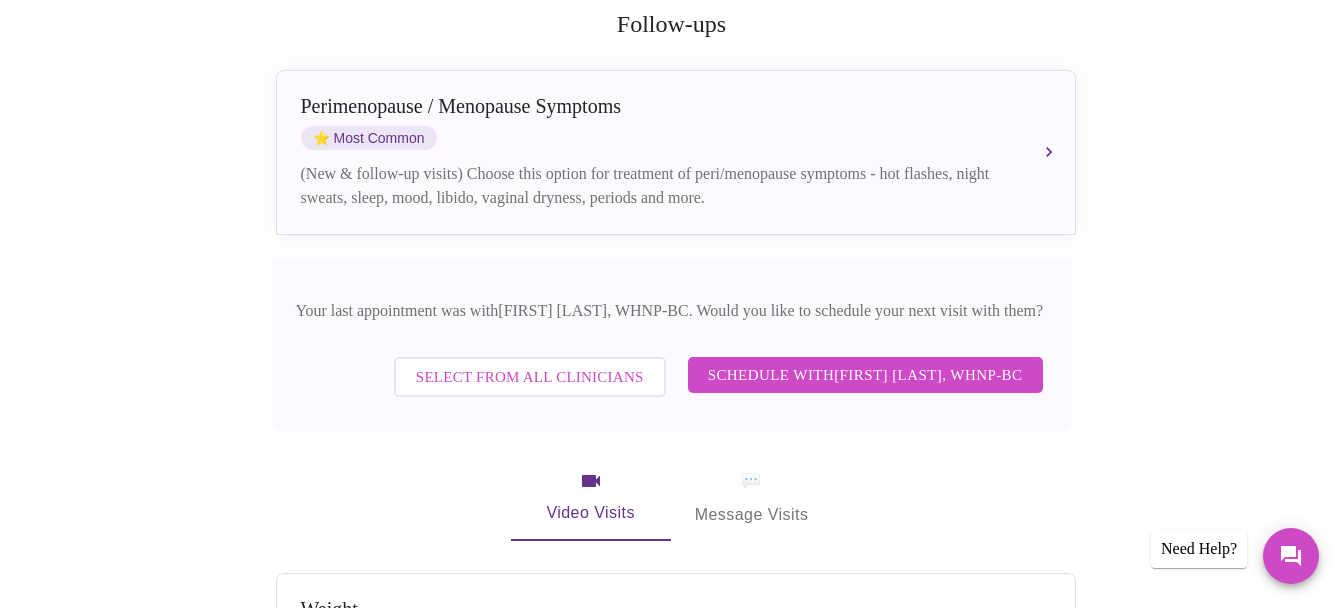 click on "Schedule with [FIRST] [LAST], WHNP-BC" at bounding box center [865, 375] 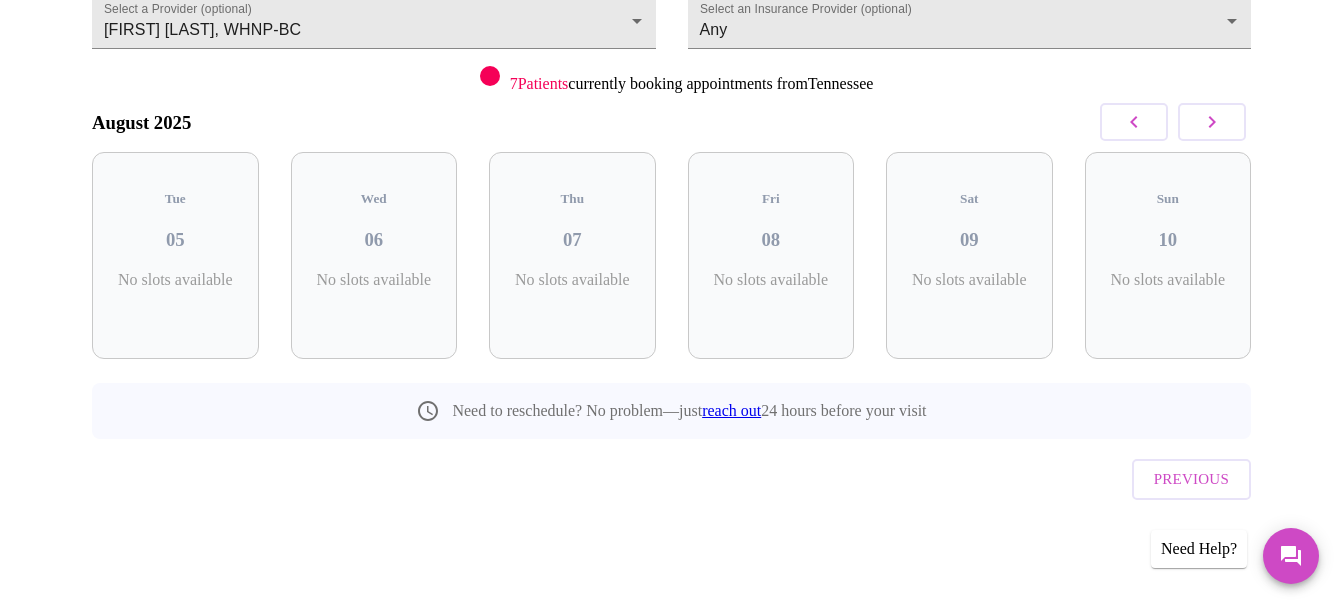 scroll, scrollTop: 178, scrollLeft: 0, axis: vertical 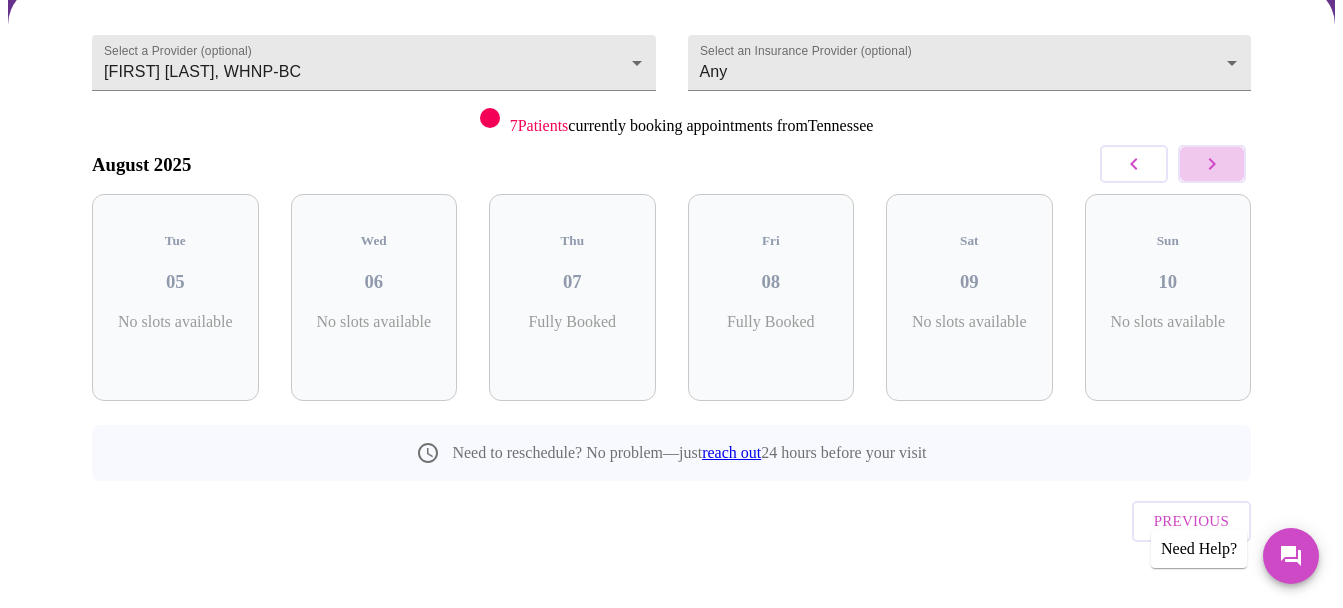 click 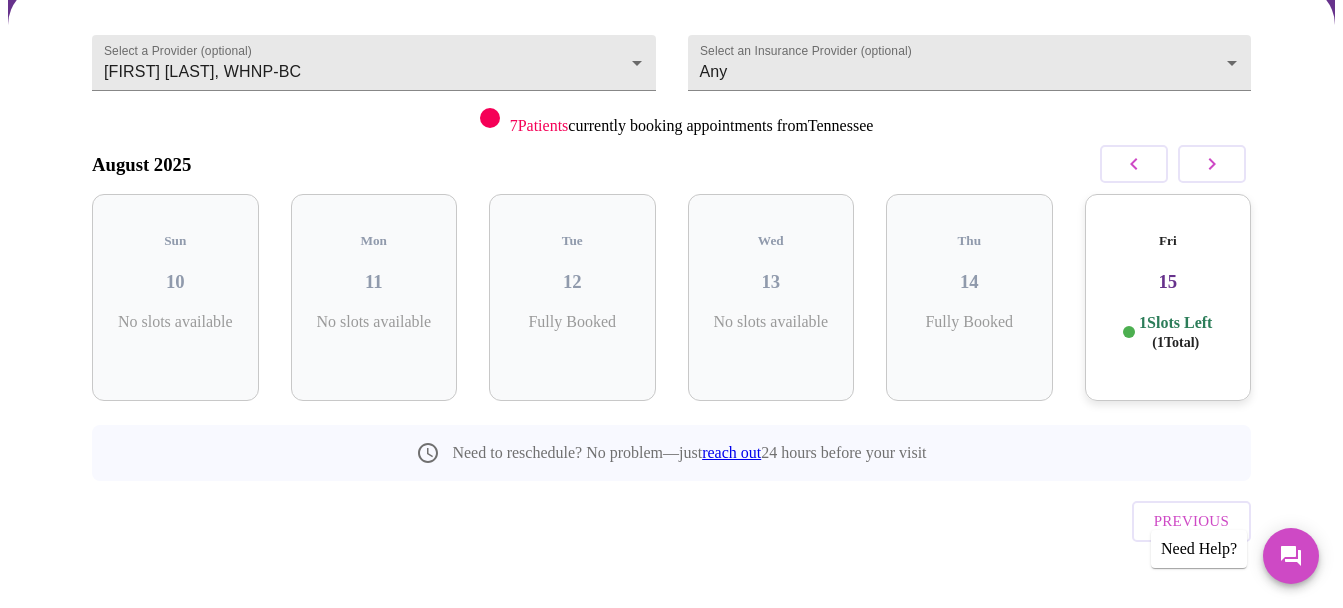 click 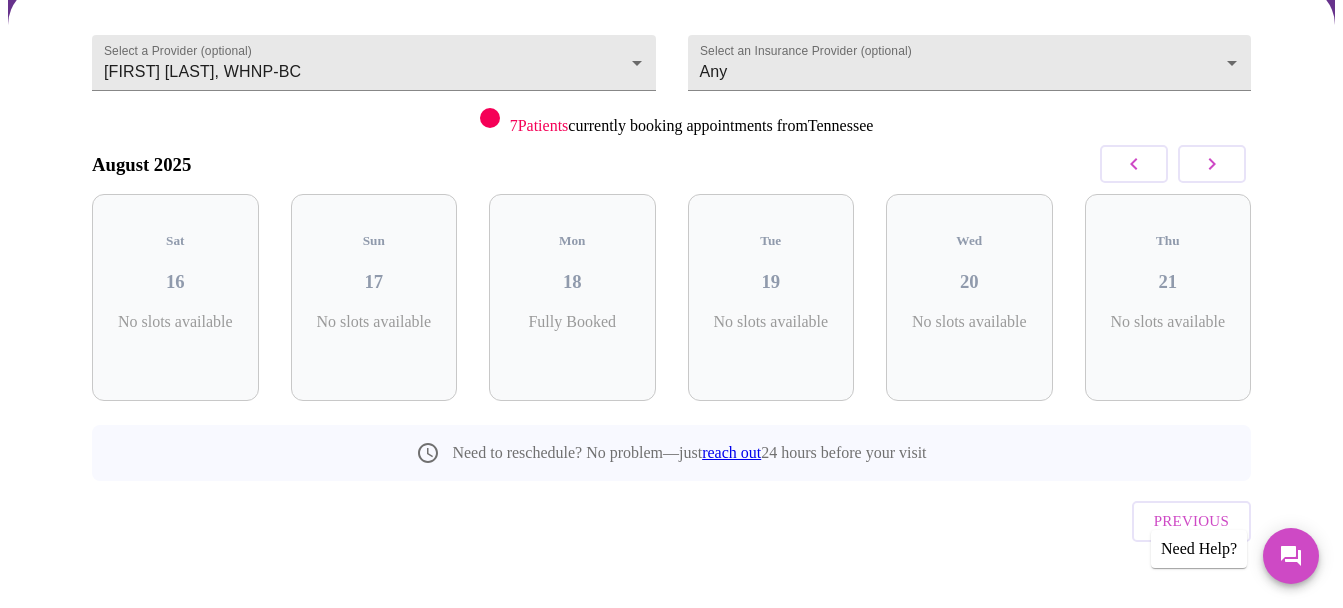 click 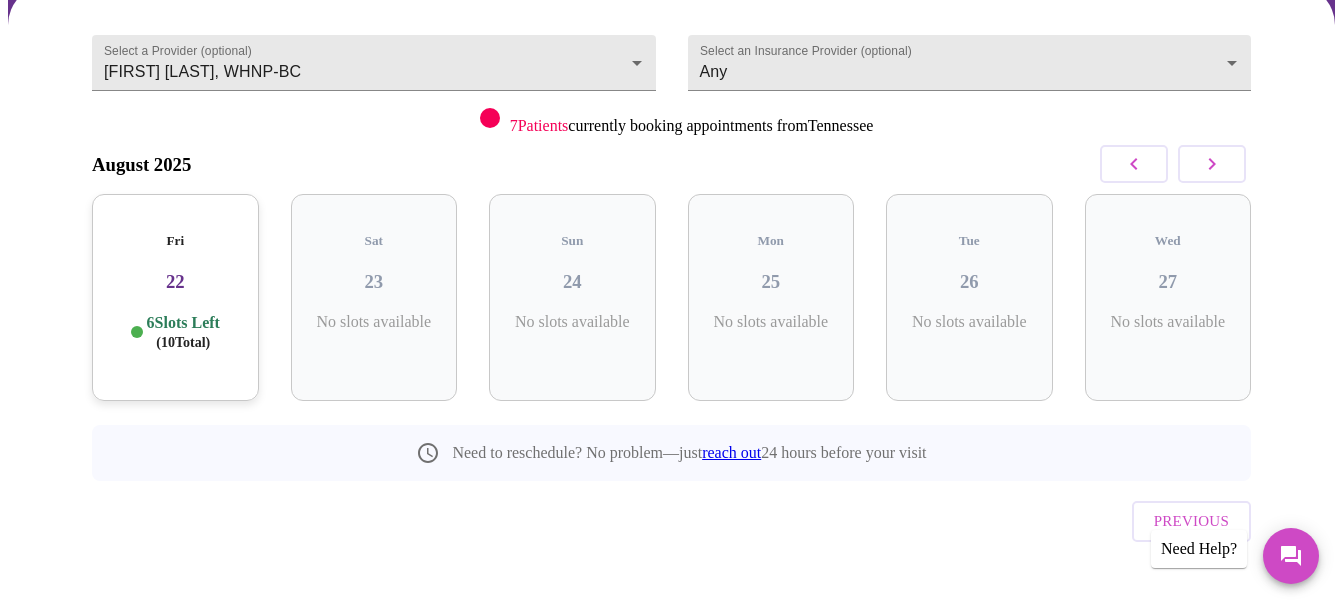 click 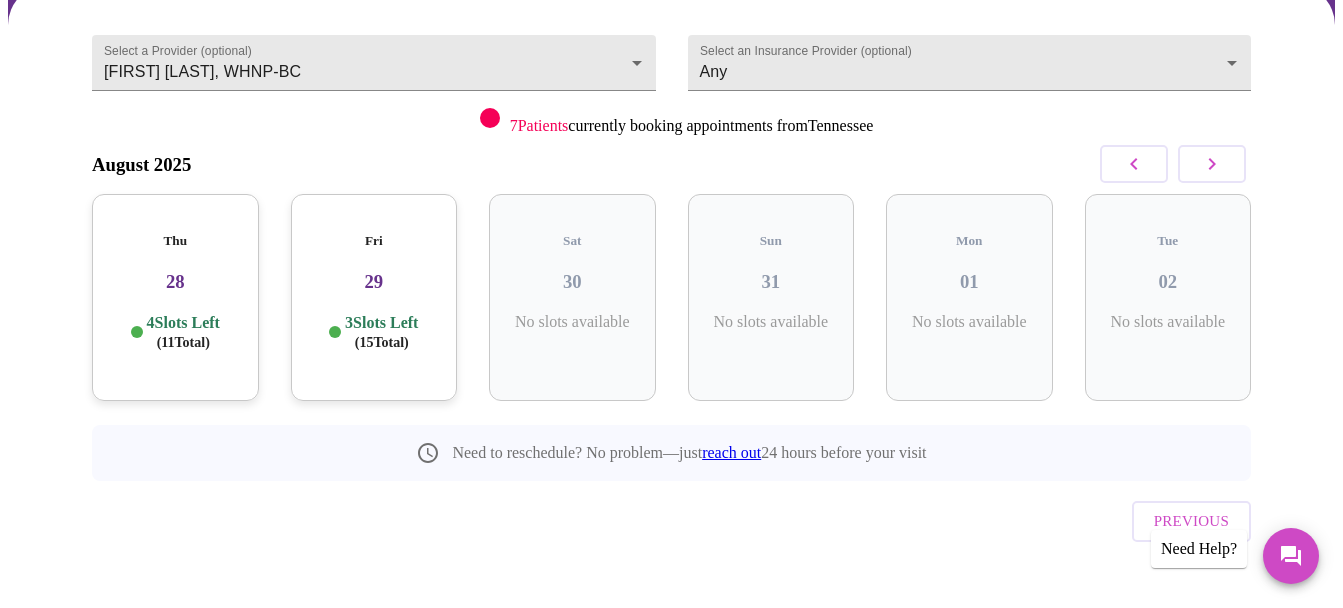 click 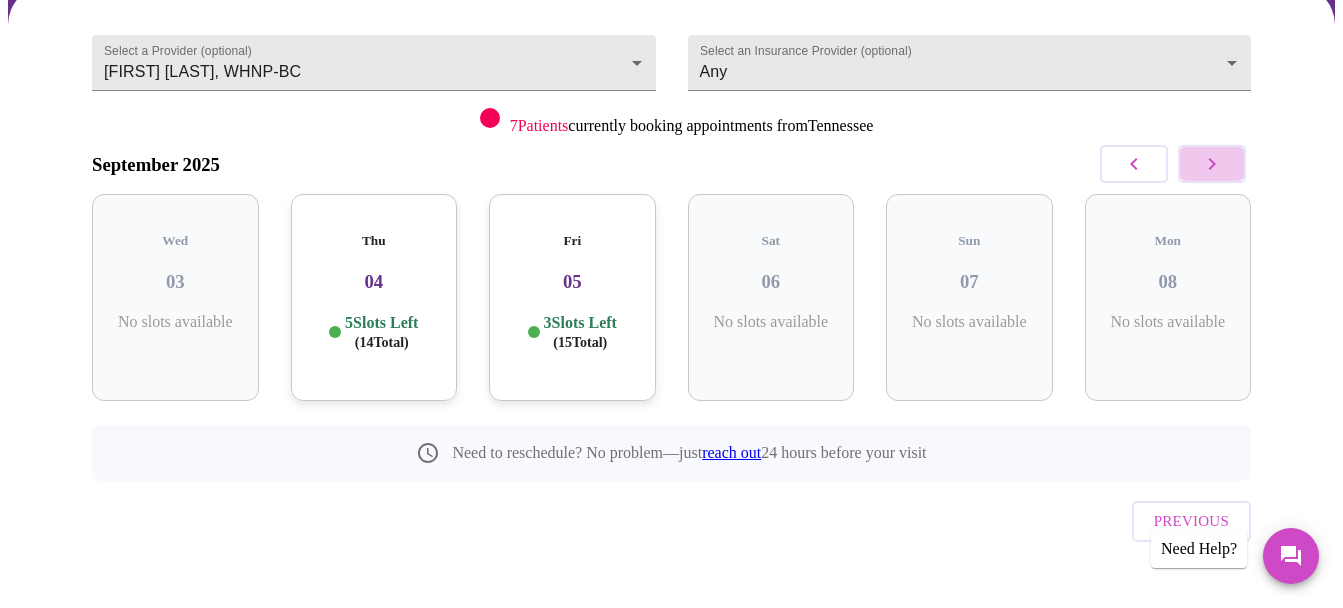 click 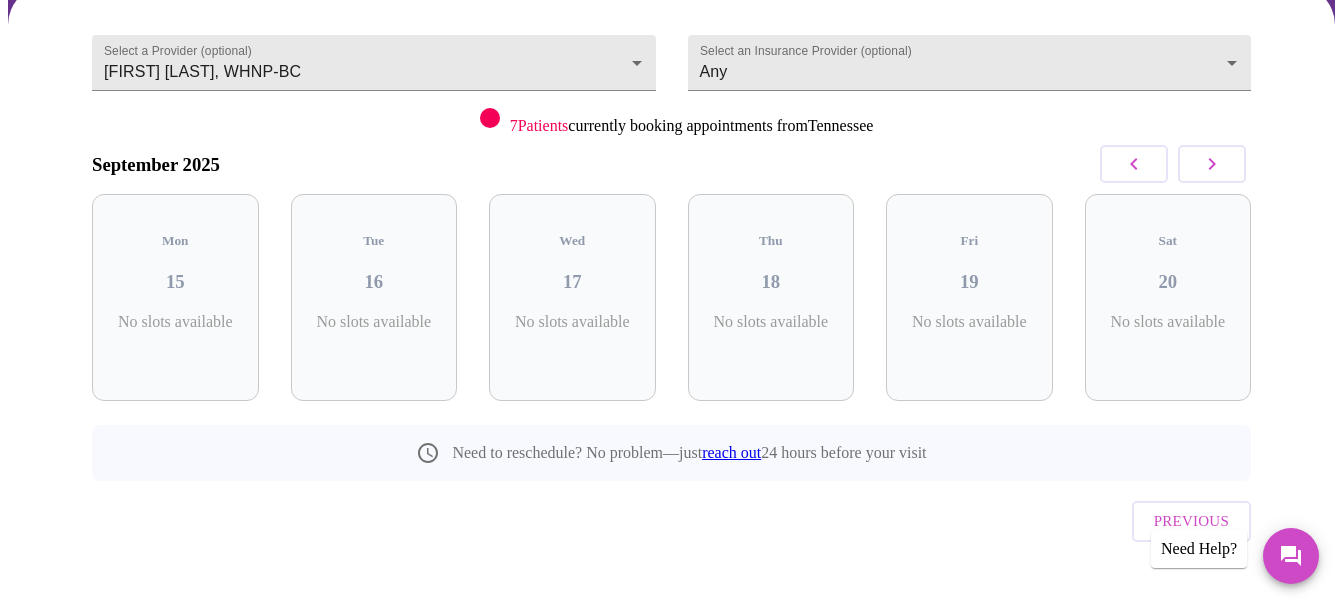 click 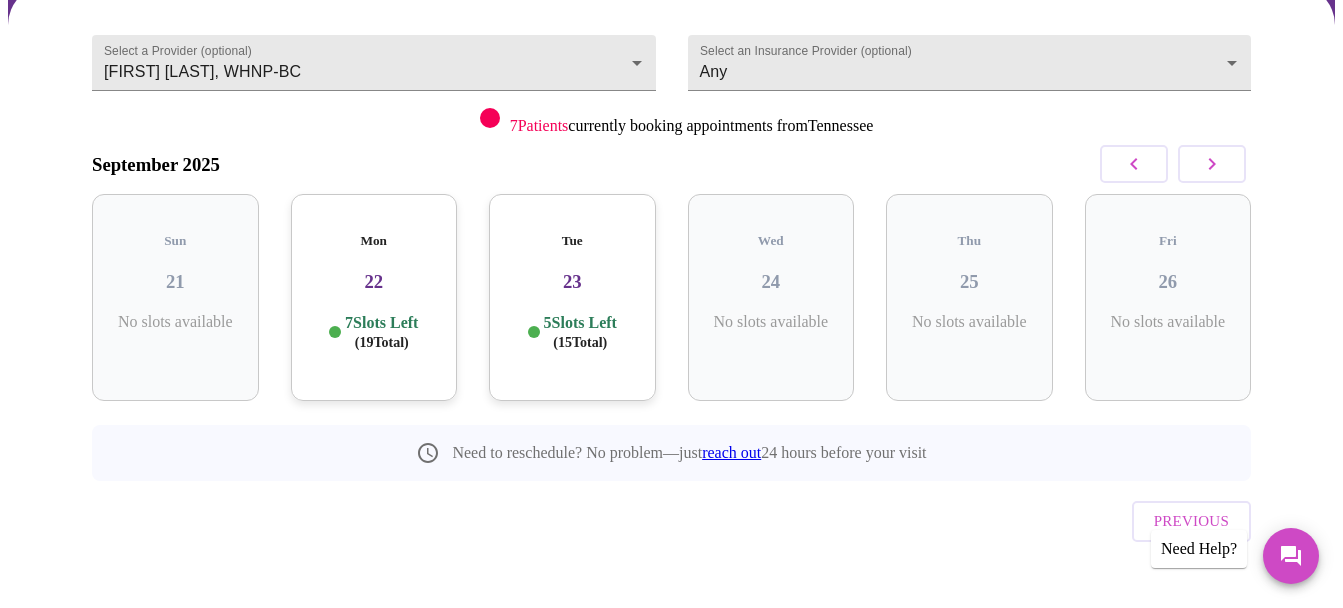click 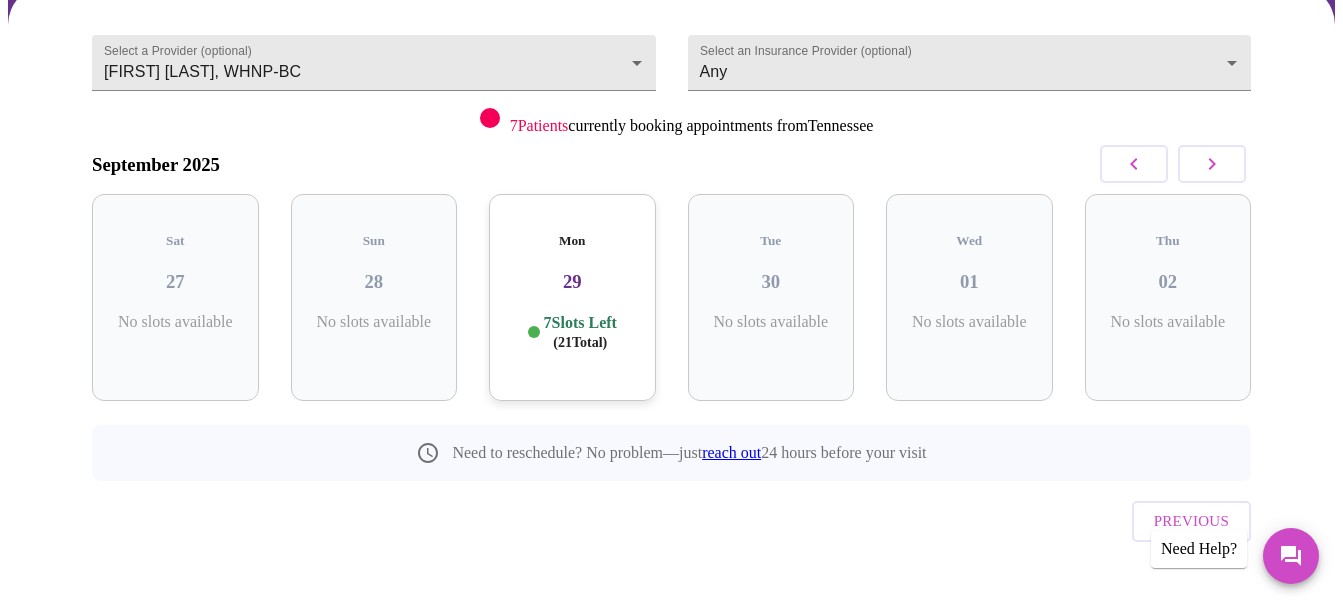 click 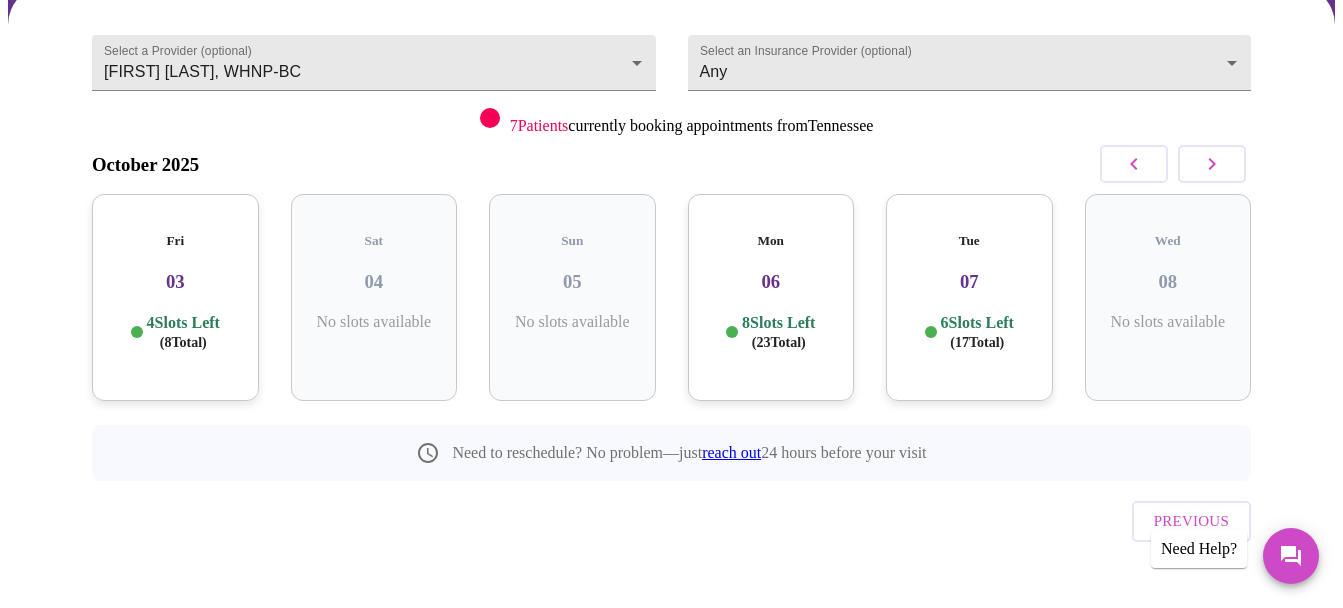 click on "07" at bounding box center [969, 282] 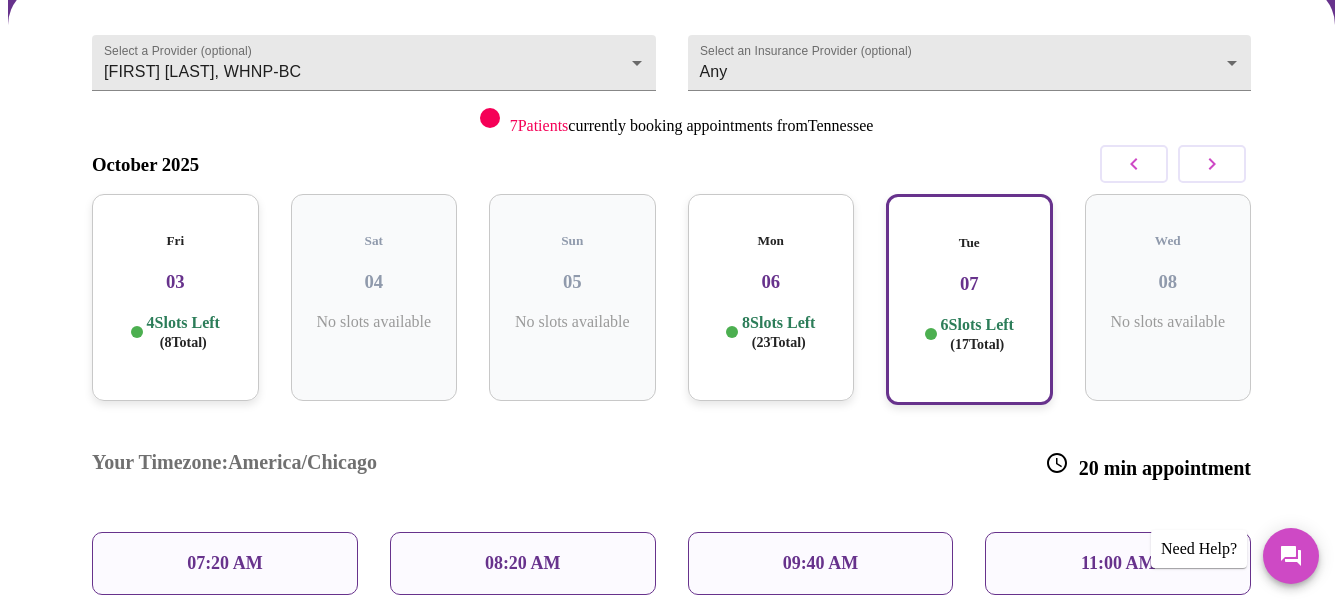 scroll, scrollTop: 278, scrollLeft: 0, axis: vertical 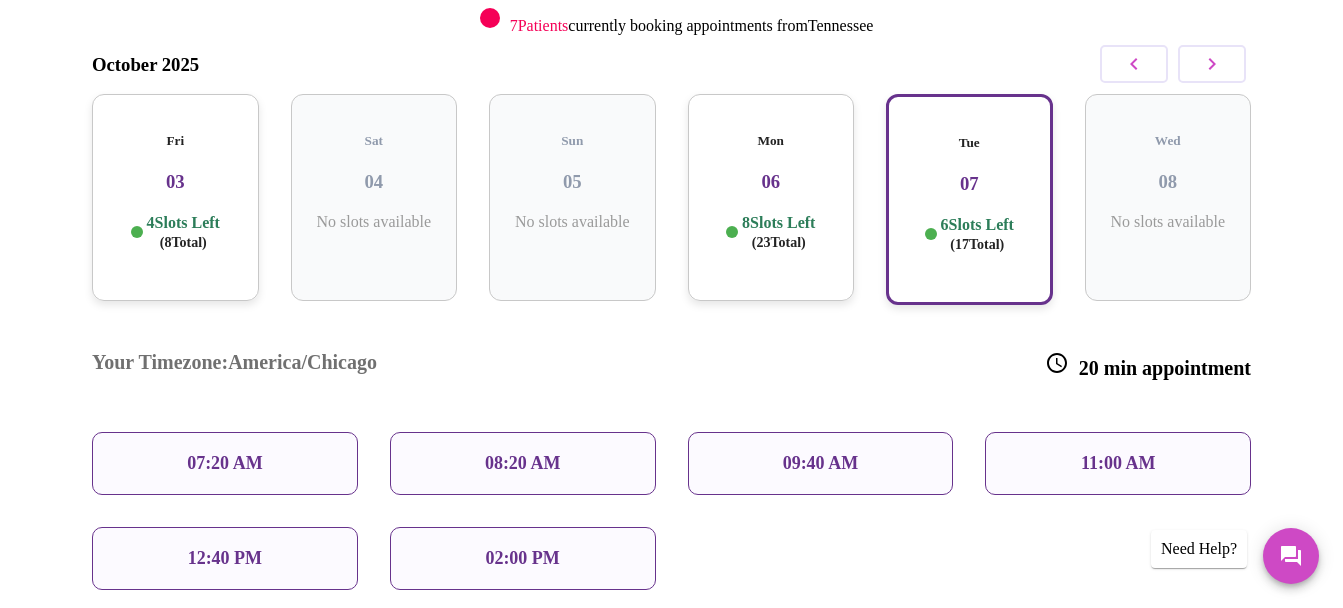click on "08:20 AM" at bounding box center (523, 463) 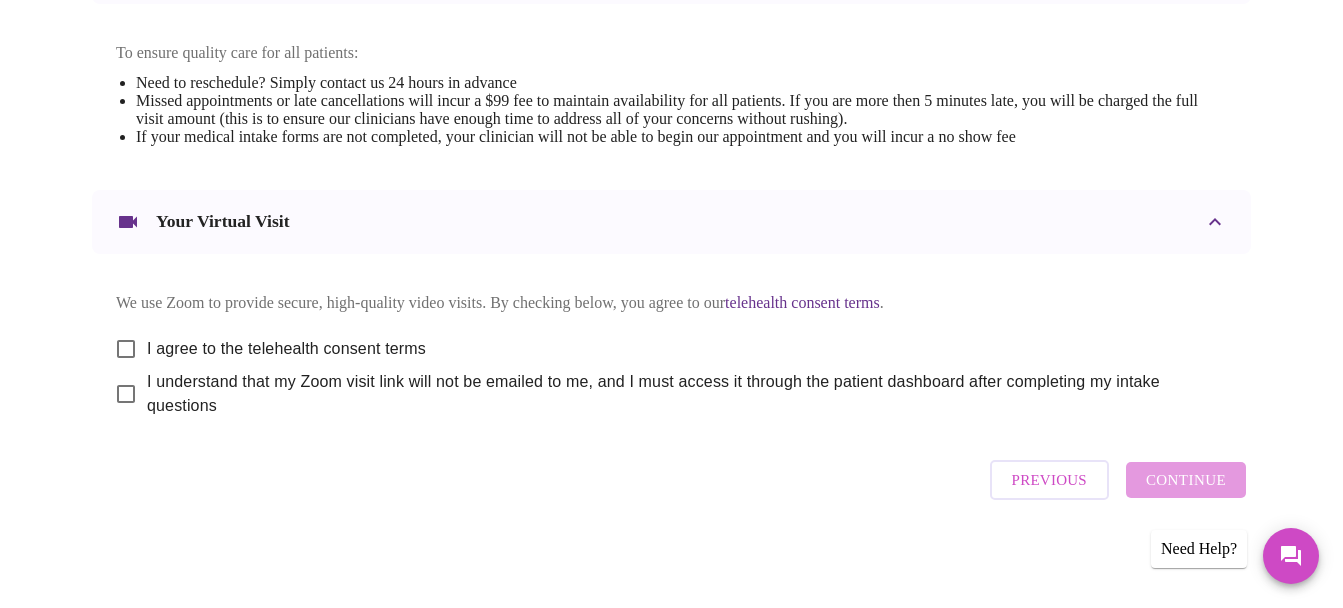 scroll, scrollTop: 848, scrollLeft: 0, axis: vertical 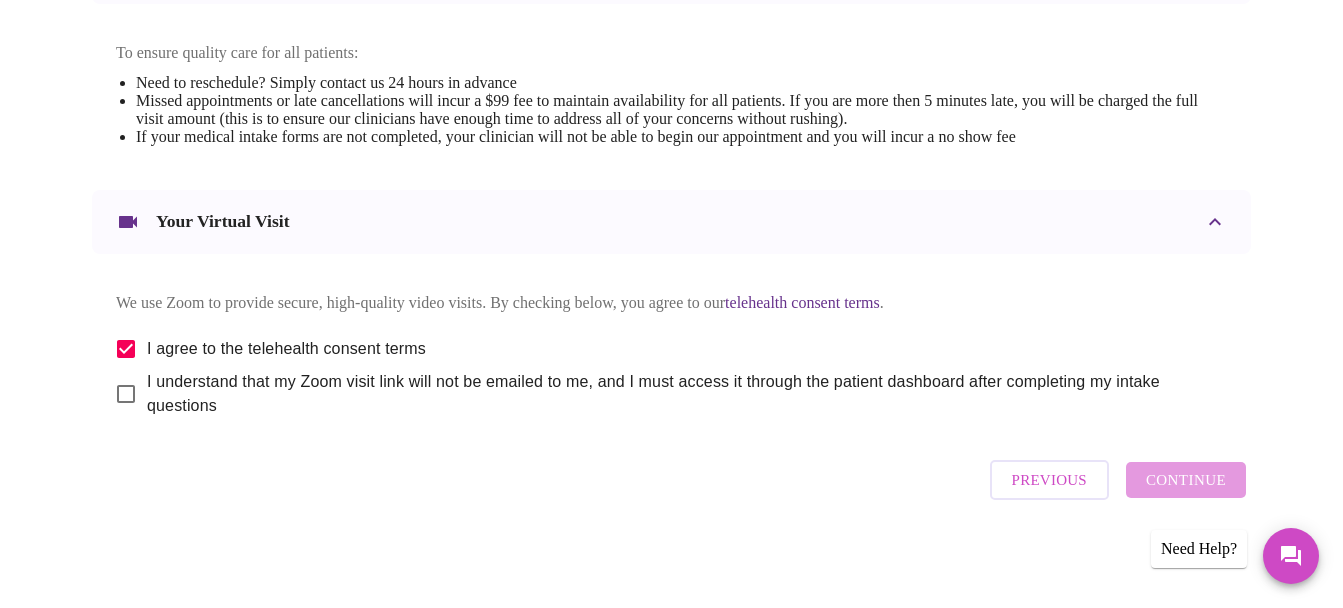 click on "I understand that my Zoom visit link will not be emailed to me, and I must access it through the patient dashboard after completing my intake questions" at bounding box center [126, 394] 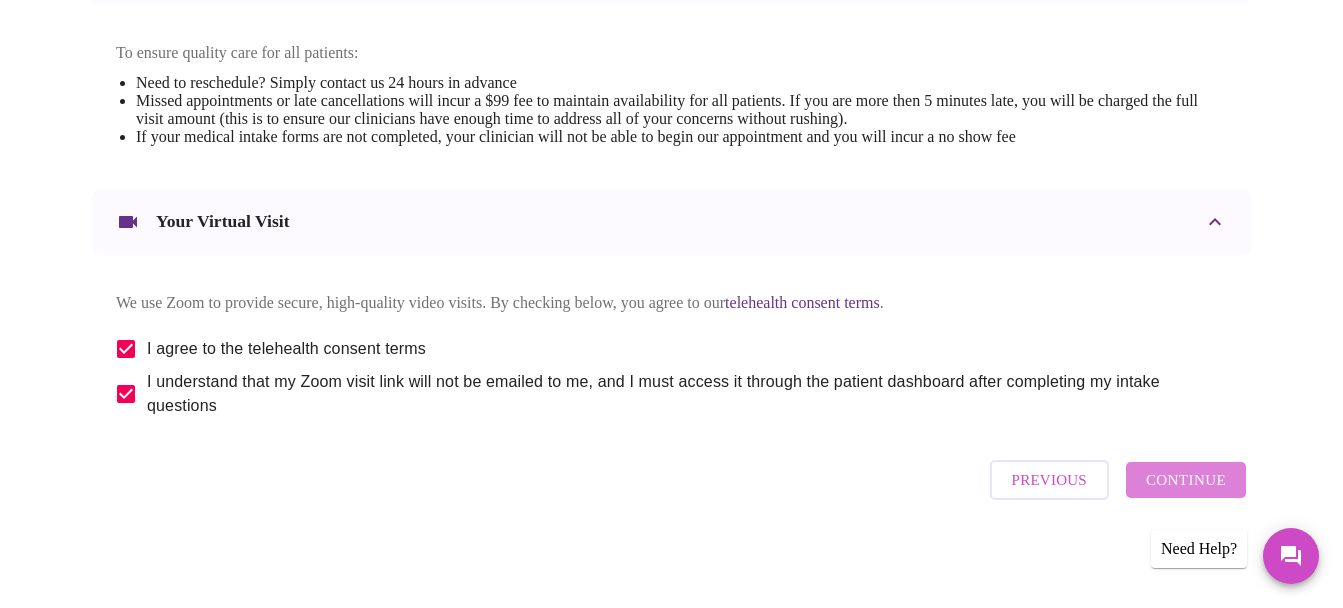 click on "Continue" at bounding box center (1186, 480) 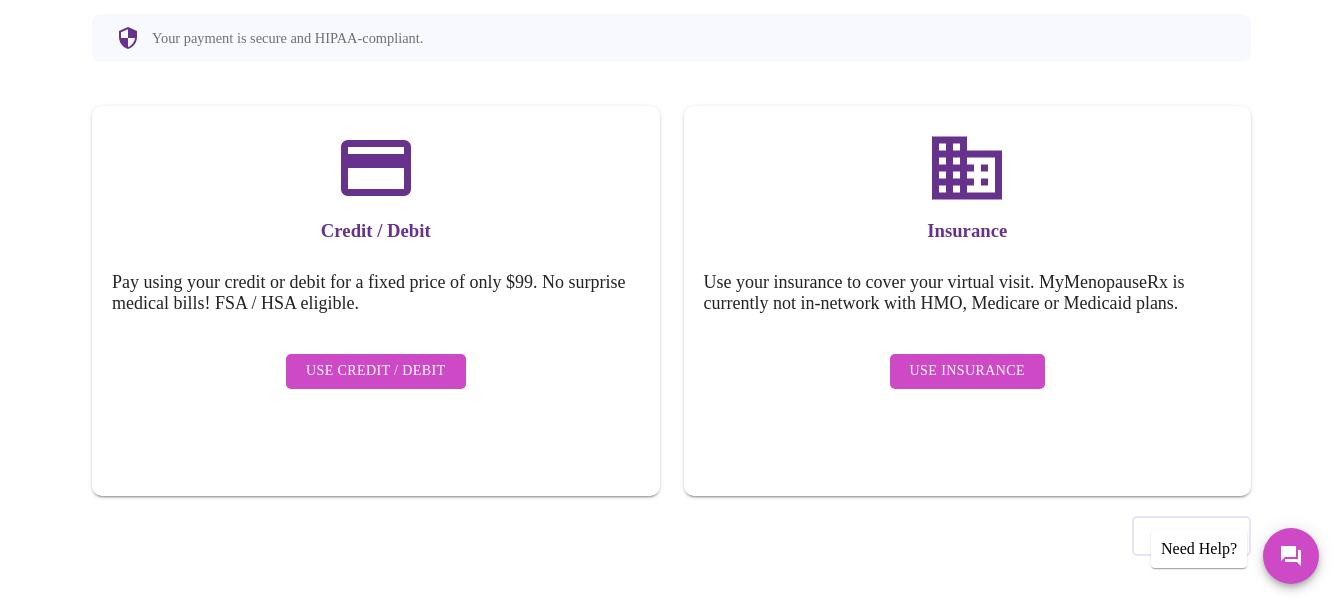 click on "Use Credit / Debit" at bounding box center [376, 371] 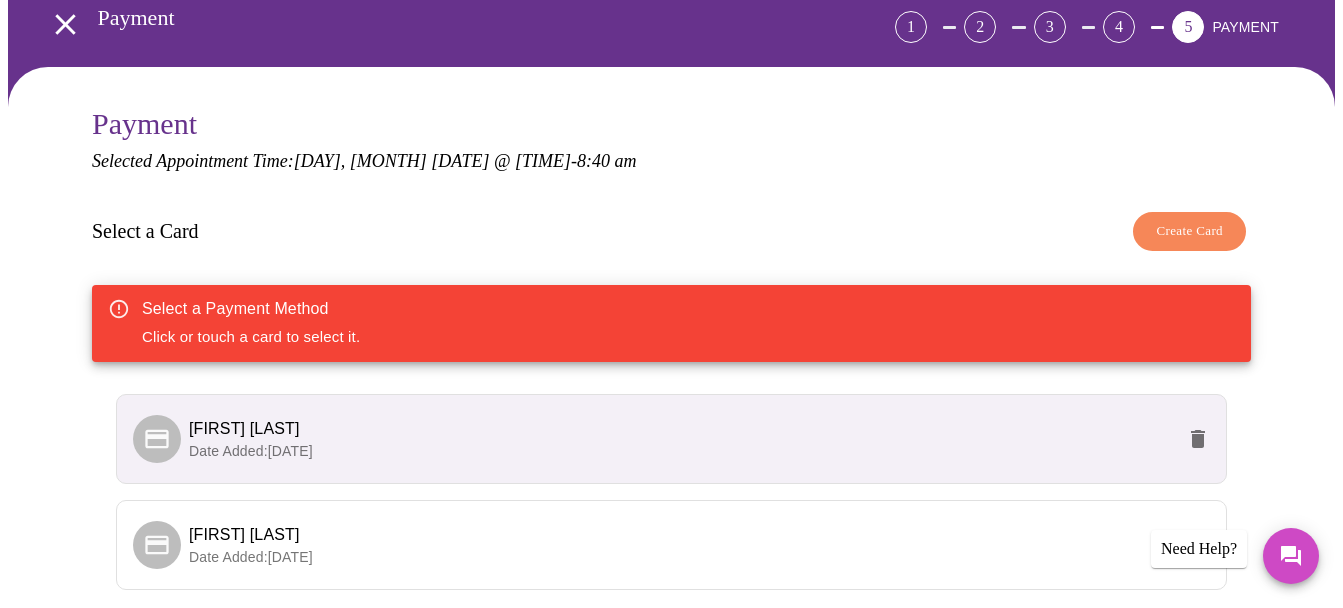 scroll, scrollTop: 200, scrollLeft: 0, axis: vertical 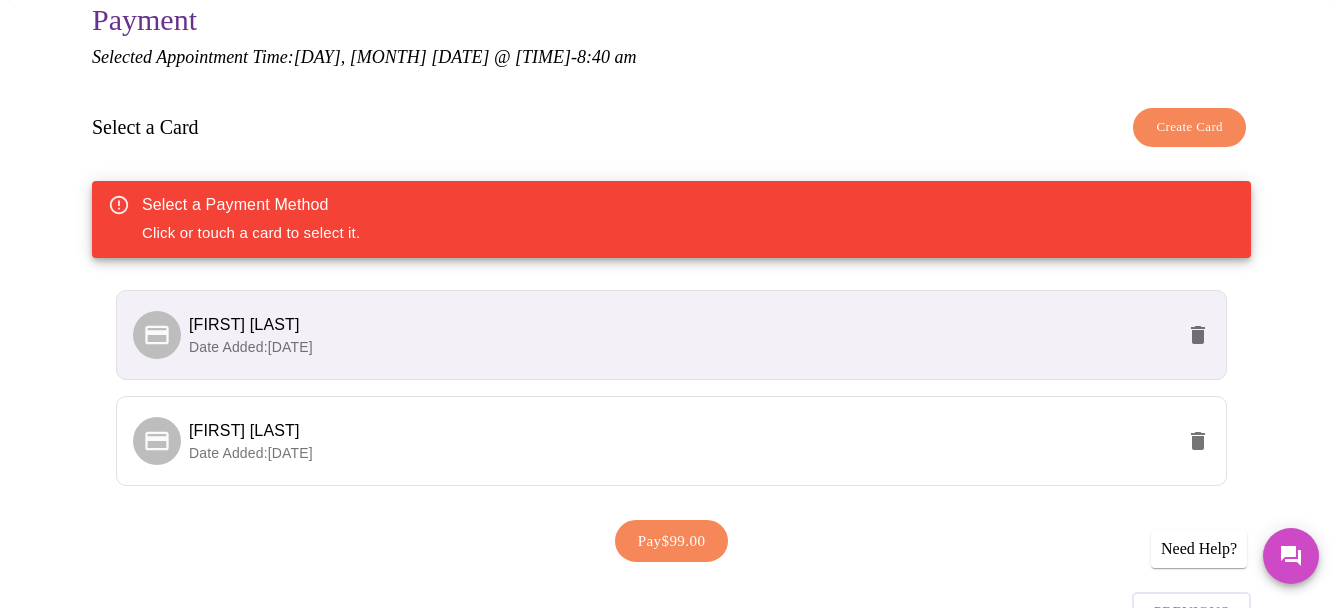 click on "Date Added: [DATE]" at bounding box center (681, 347) 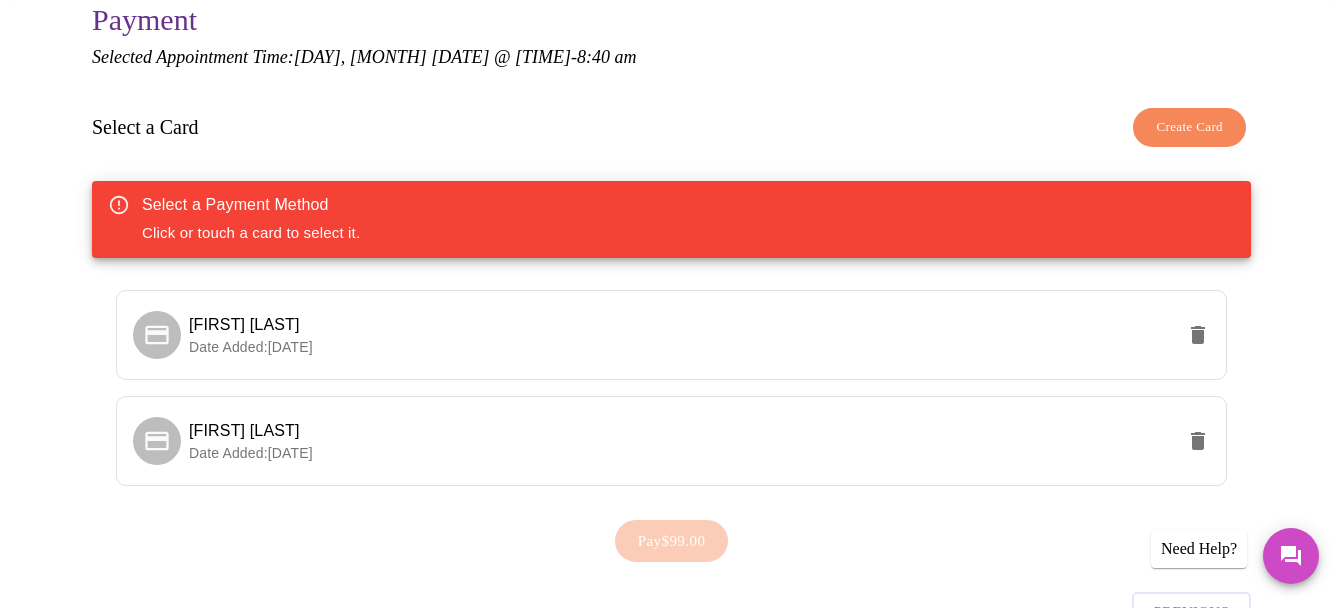 scroll, scrollTop: 300, scrollLeft: 0, axis: vertical 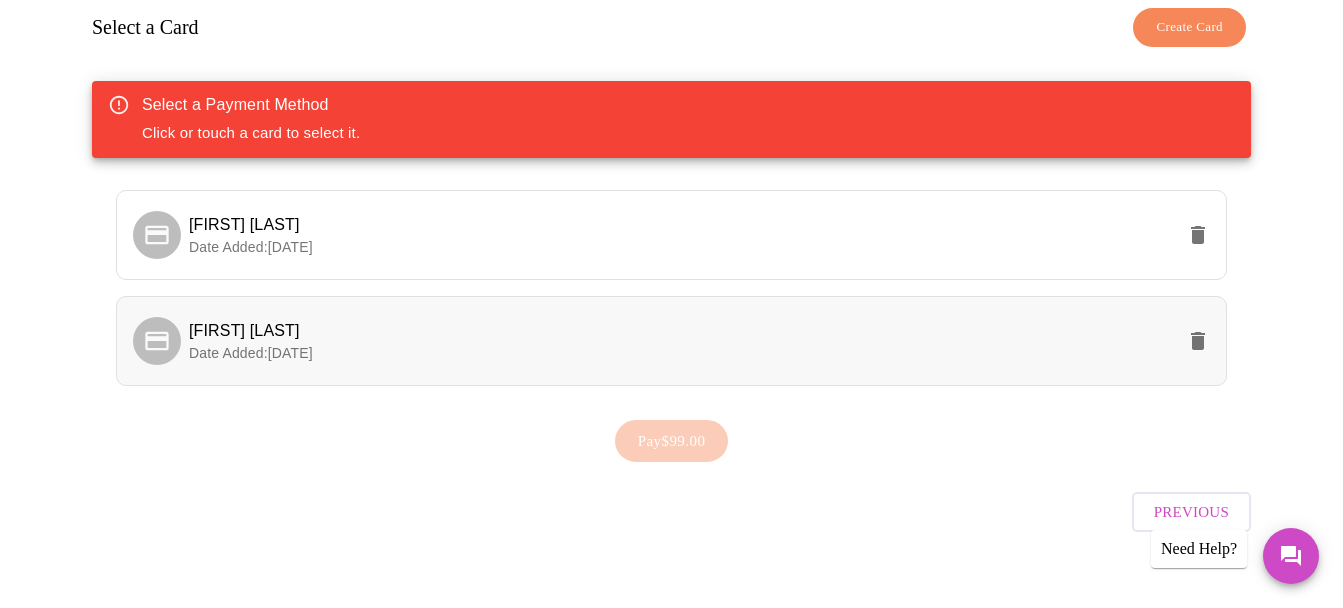 click on "[FIRST] [LAST]" at bounding box center (681, 331) 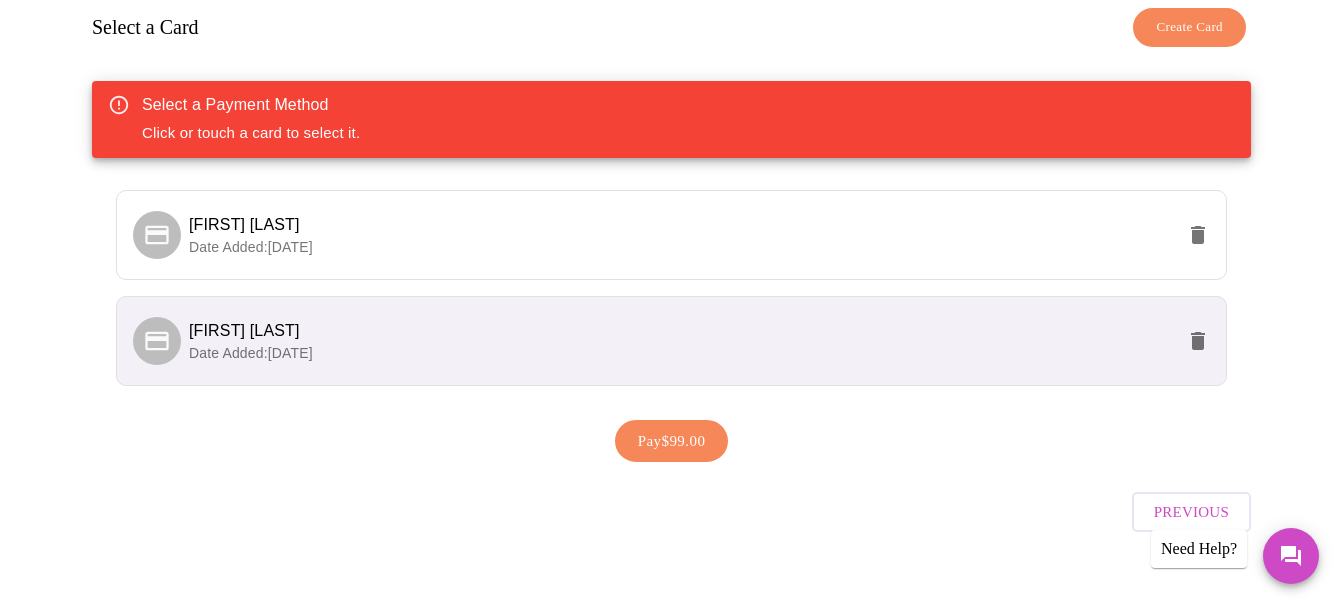 click on "Pay  $99.00" at bounding box center (672, 441) 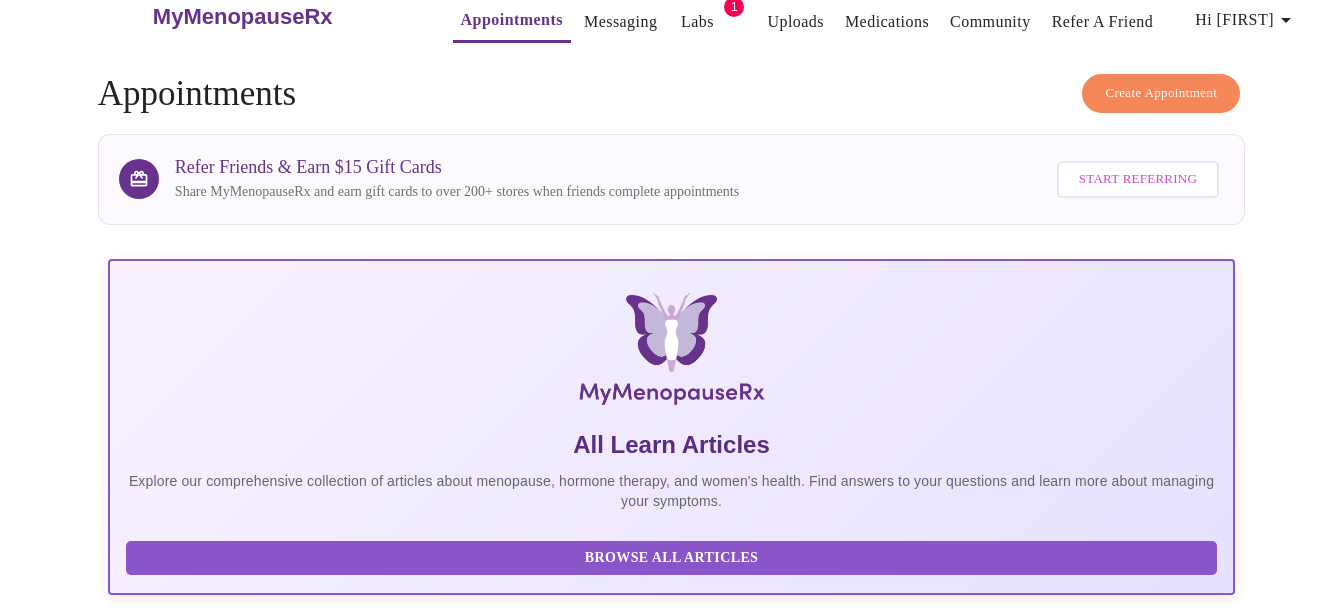 scroll, scrollTop: 0, scrollLeft: 0, axis: both 